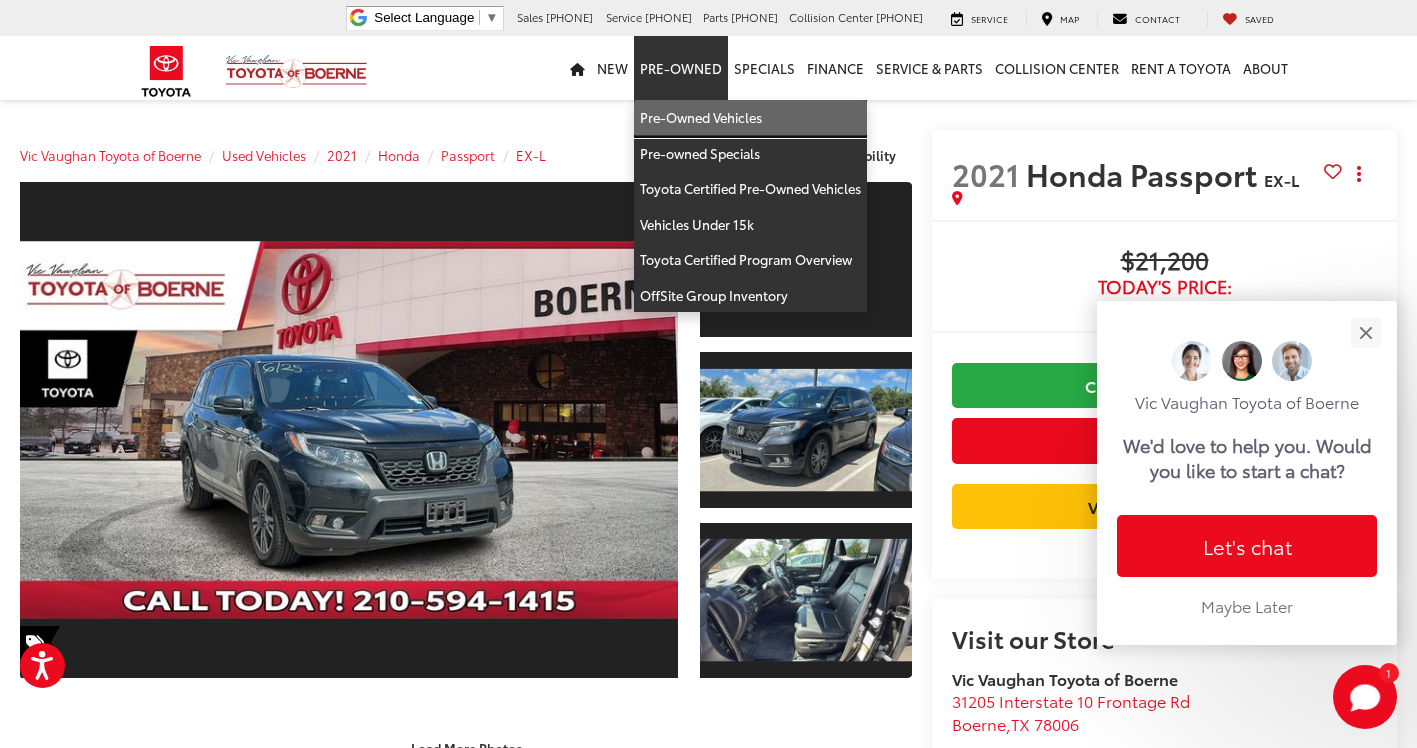 scroll, scrollTop: 1305, scrollLeft: 0, axis: vertical 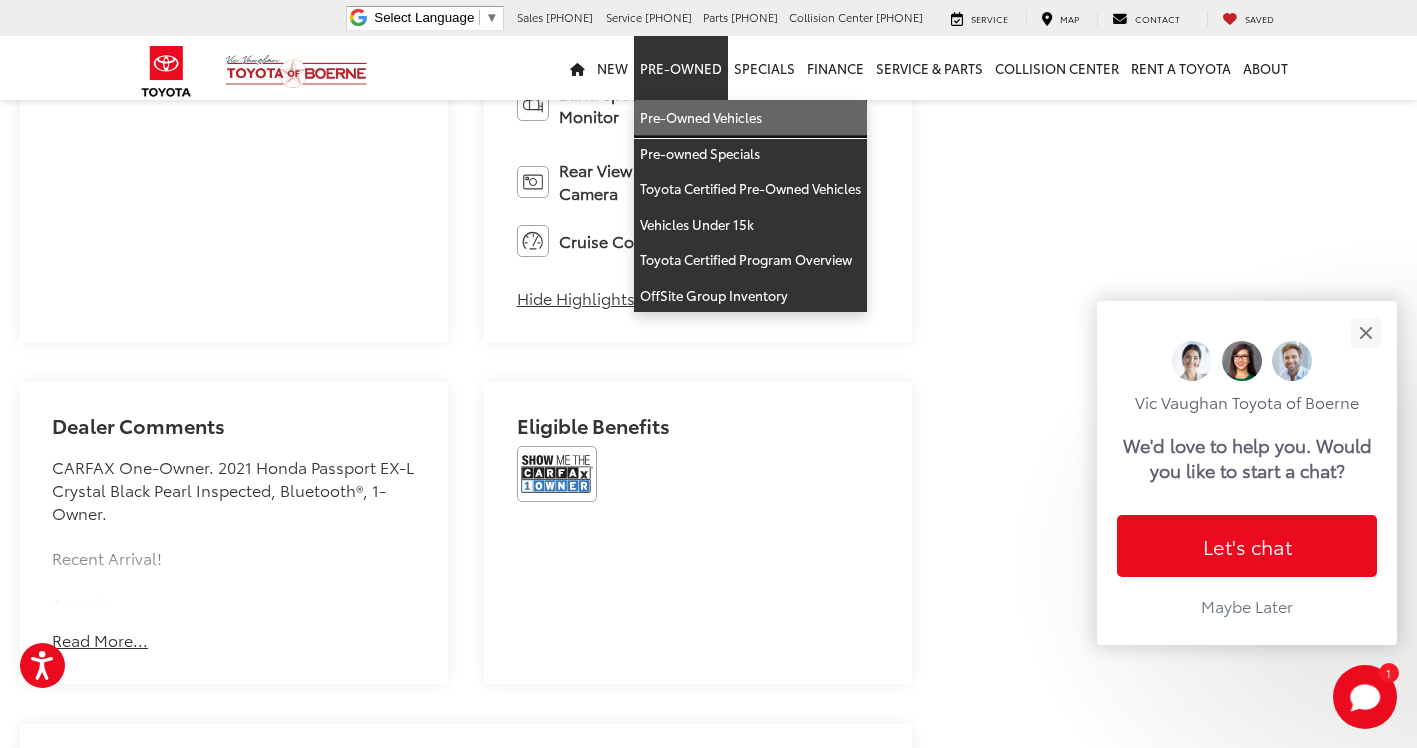 click on "Pre-Owned Vehicles" at bounding box center [750, 118] 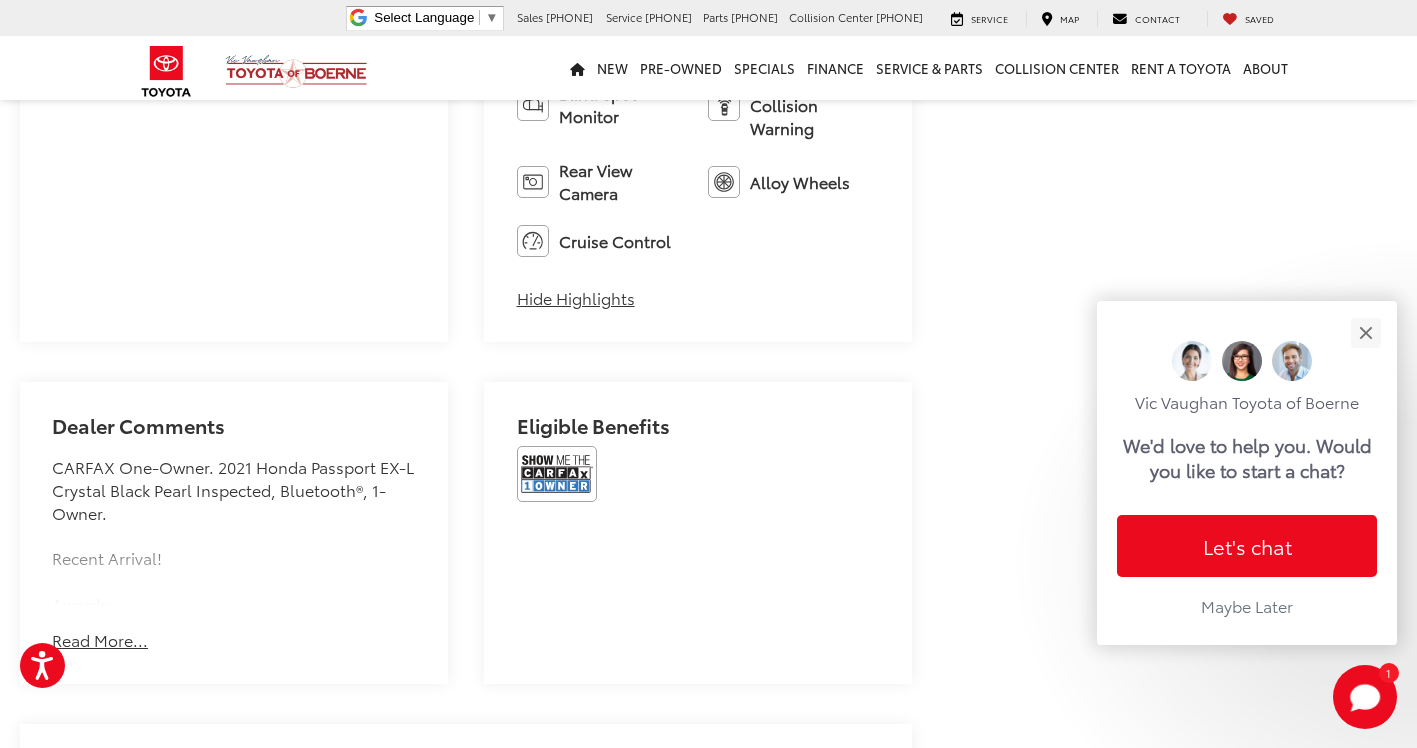 scroll, scrollTop: 1305, scrollLeft: 0, axis: vertical 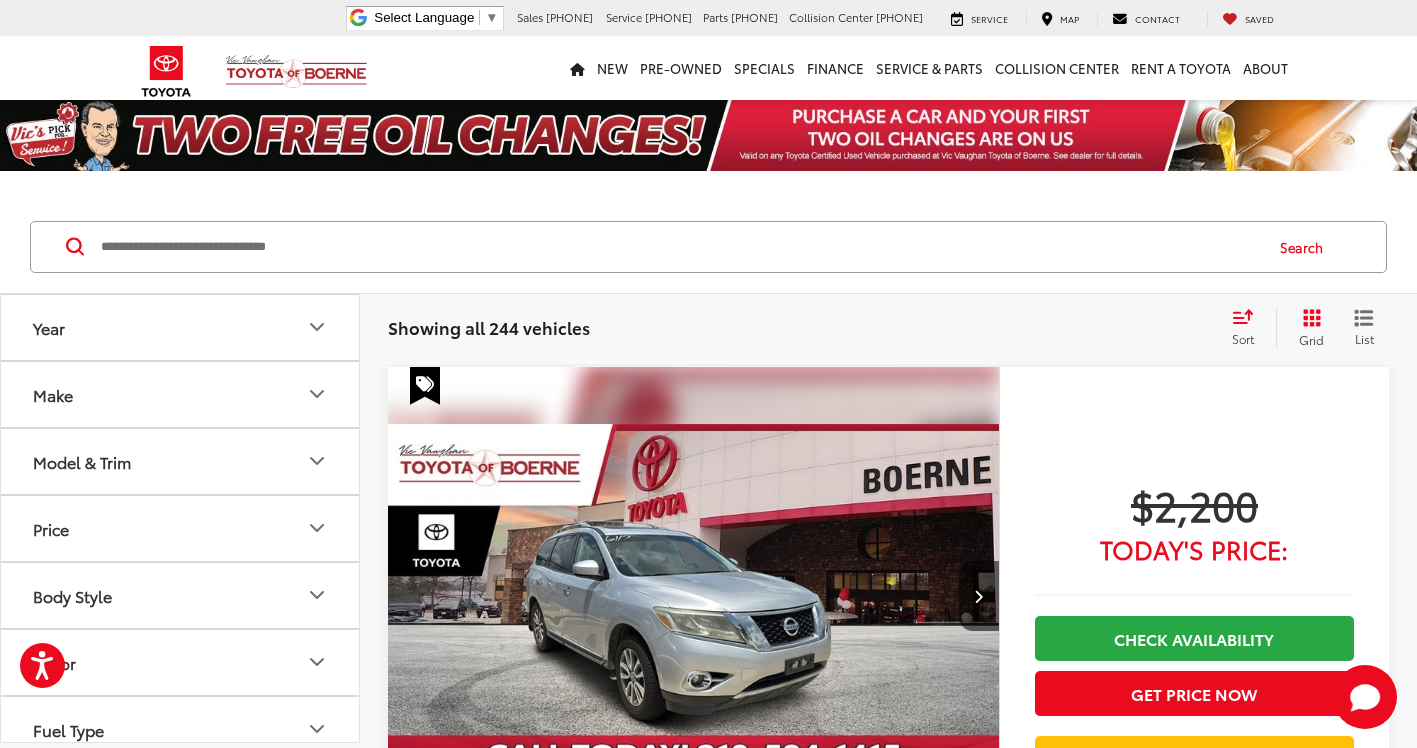 click at bounding box center (680, 247) 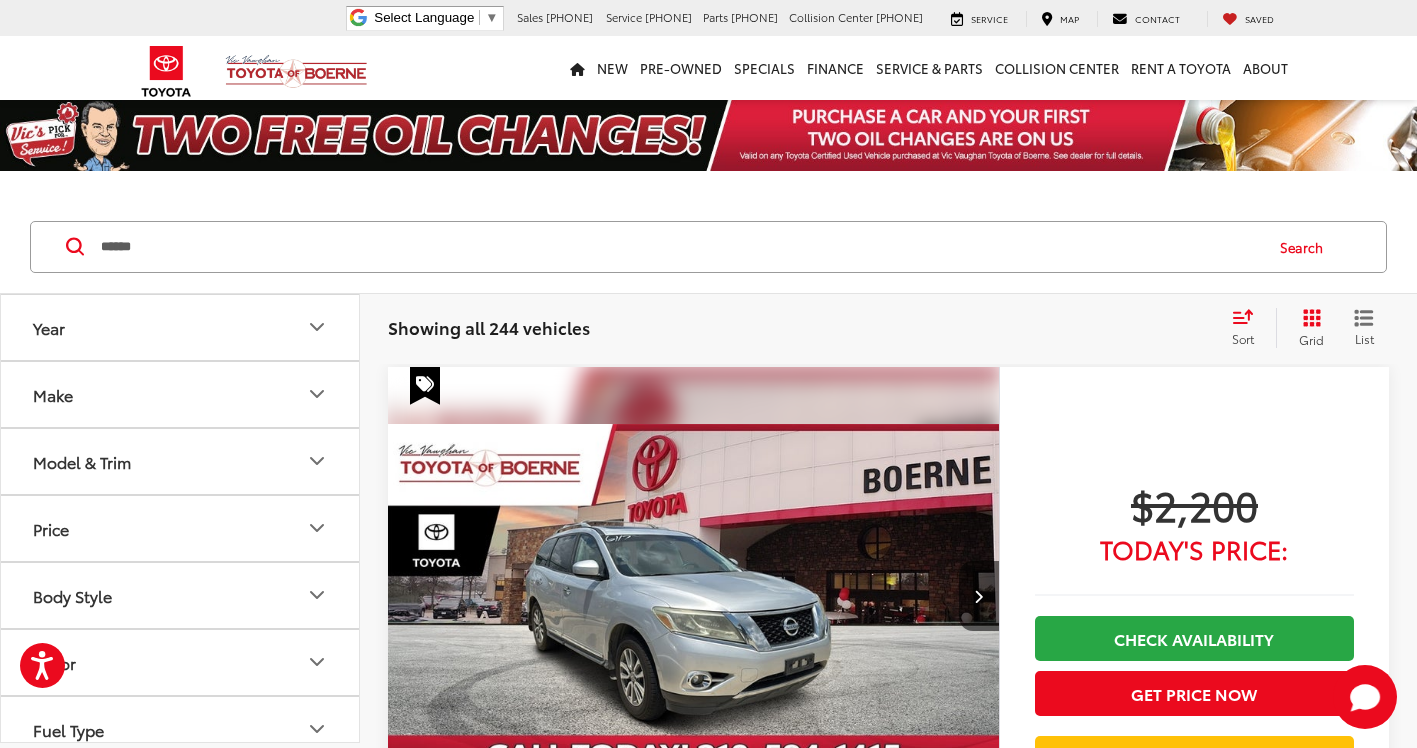 type on "******" 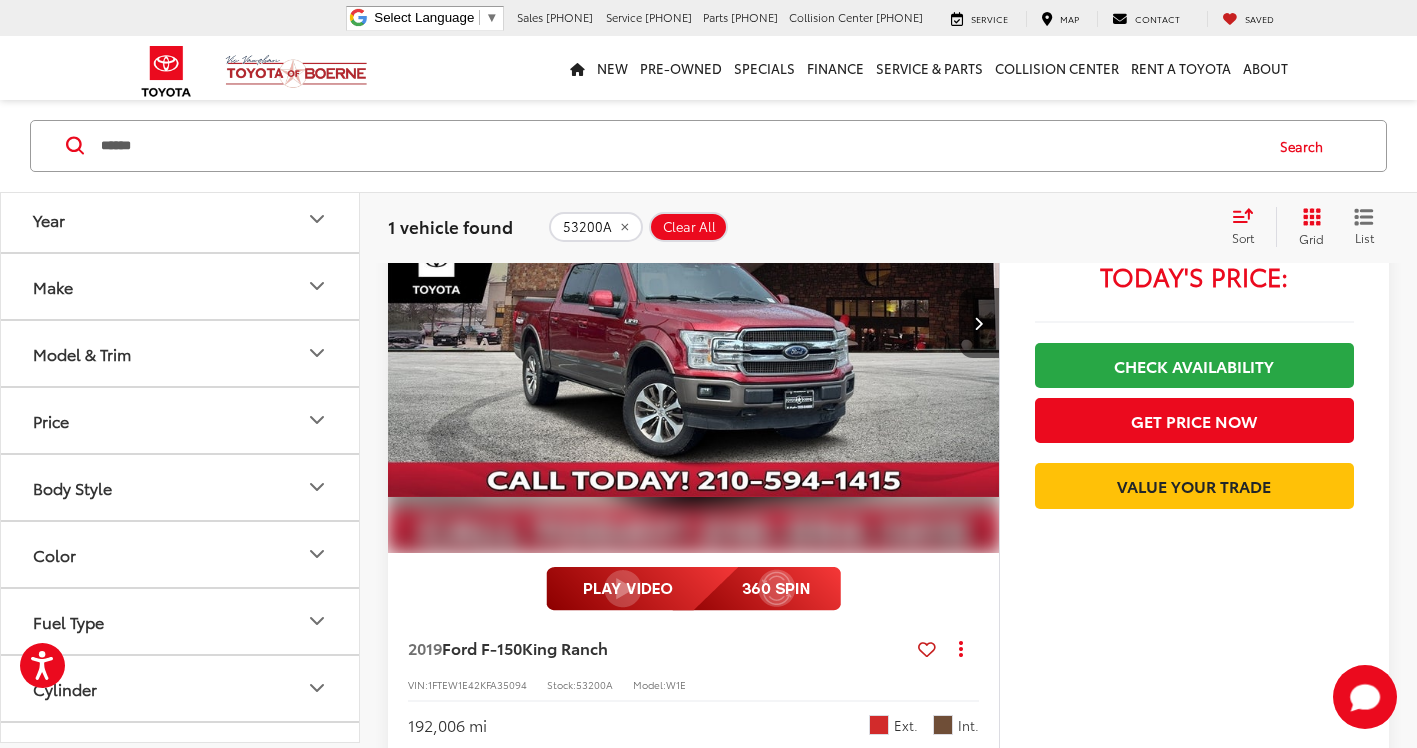 scroll, scrollTop: 100, scrollLeft: 0, axis: vertical 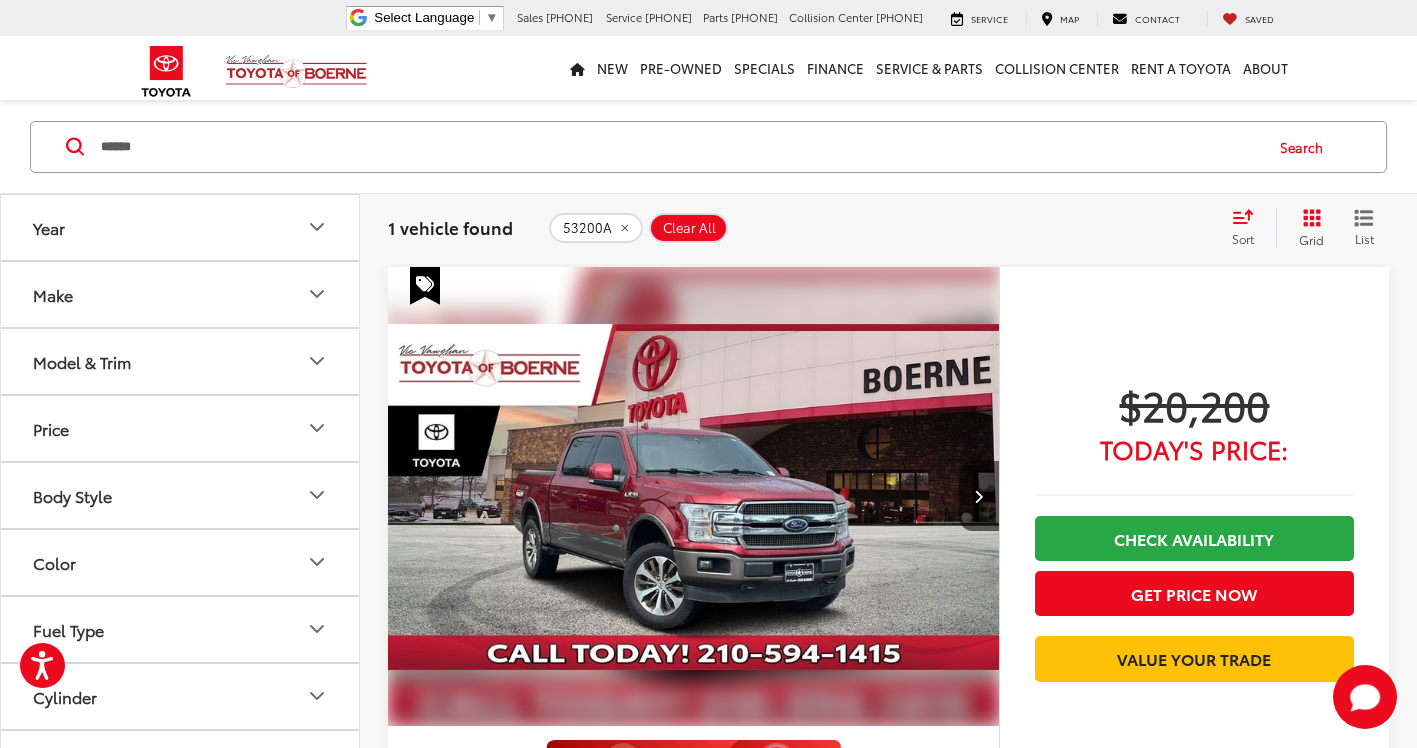 drag, startPoint x: 280, startPoint y: 142, endPoint x: 50, endPoint y: 169, distance: 231.57936 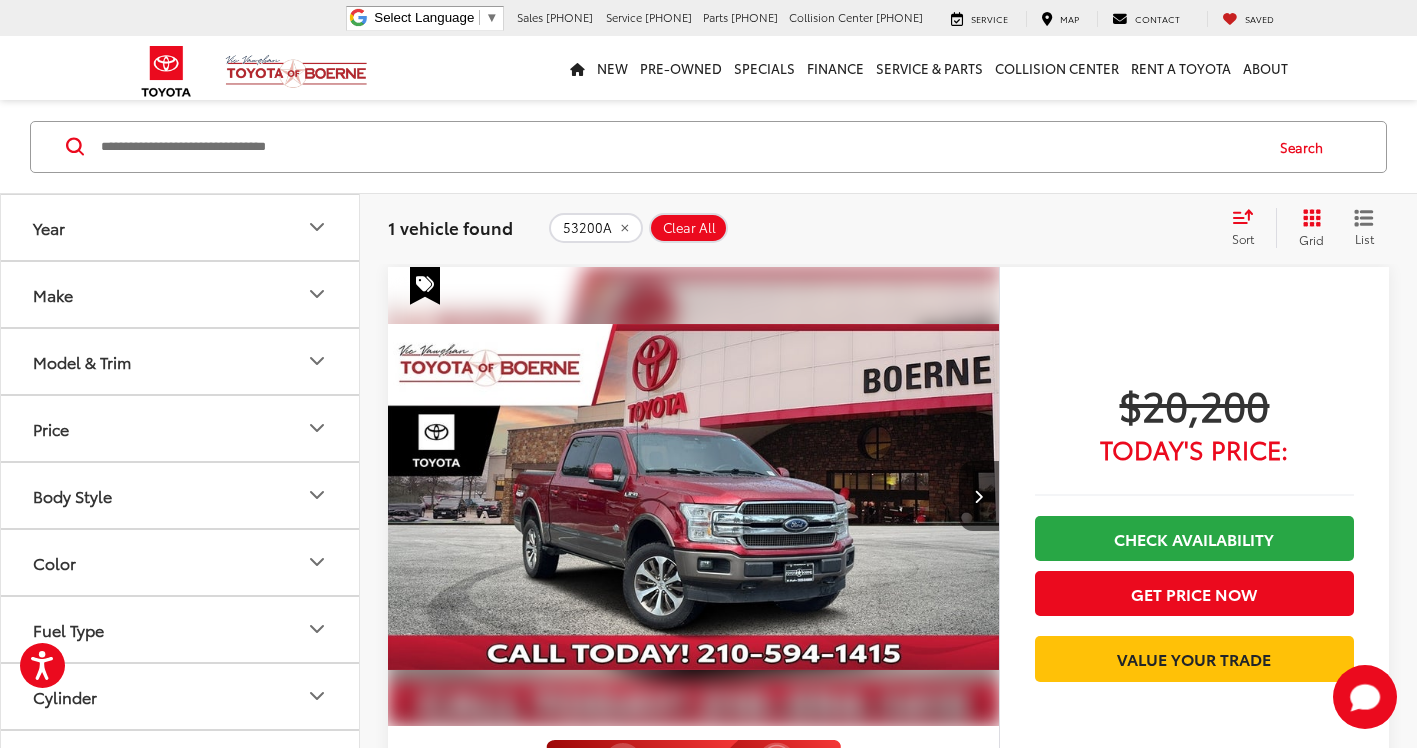 paste on "*******" 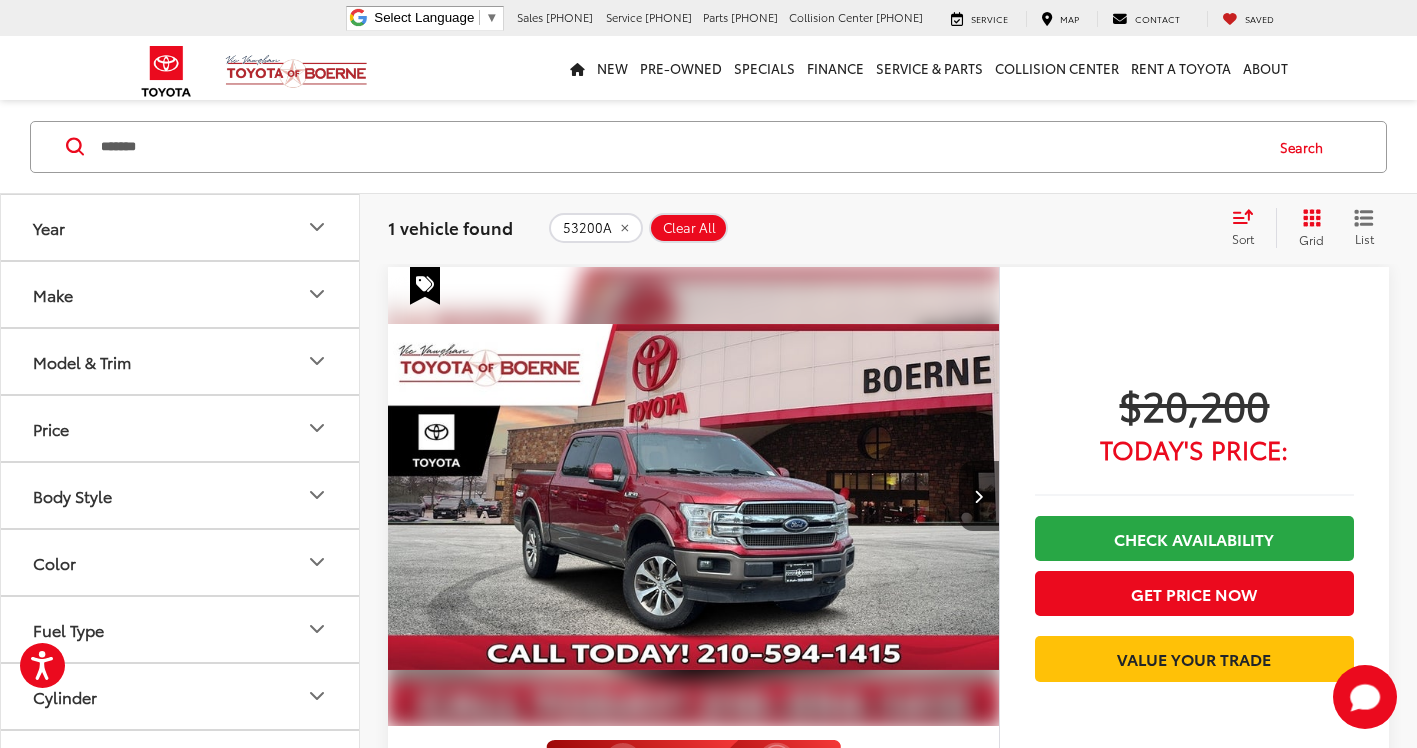 type on "*******" 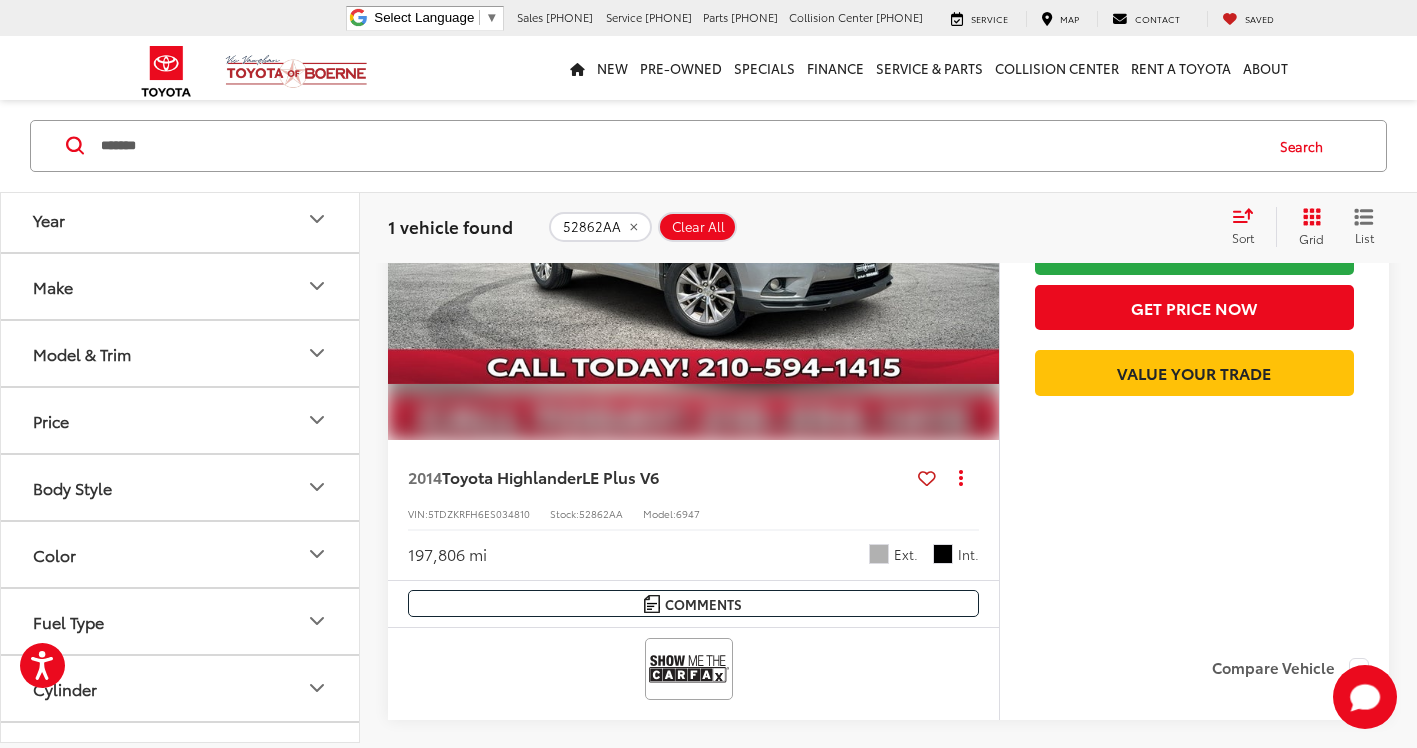 scroll, scrollTop: 300, scrollLeft: 0, axis: vertical 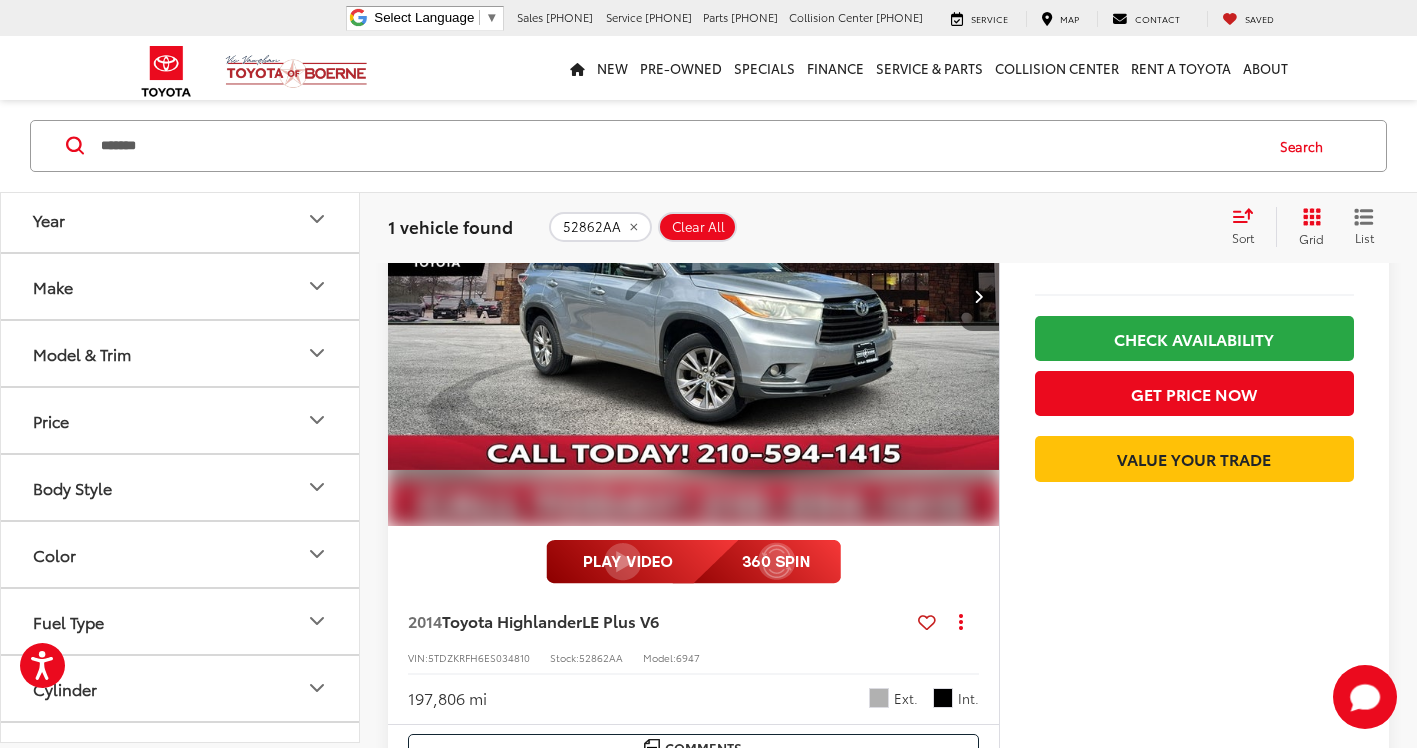 click at bounding box center [979, 296] 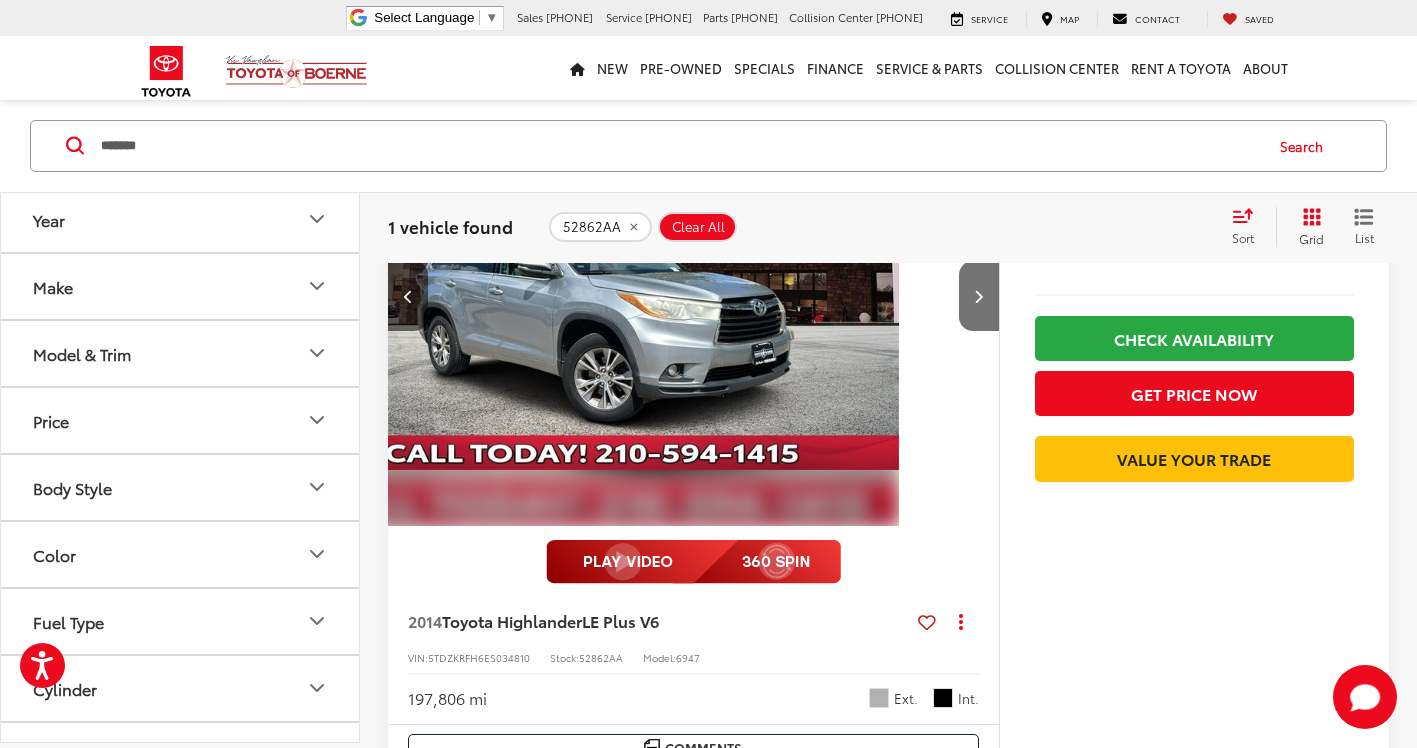 scroll, scrollTop: 0, scrollLeft: 375, axis: horizontal 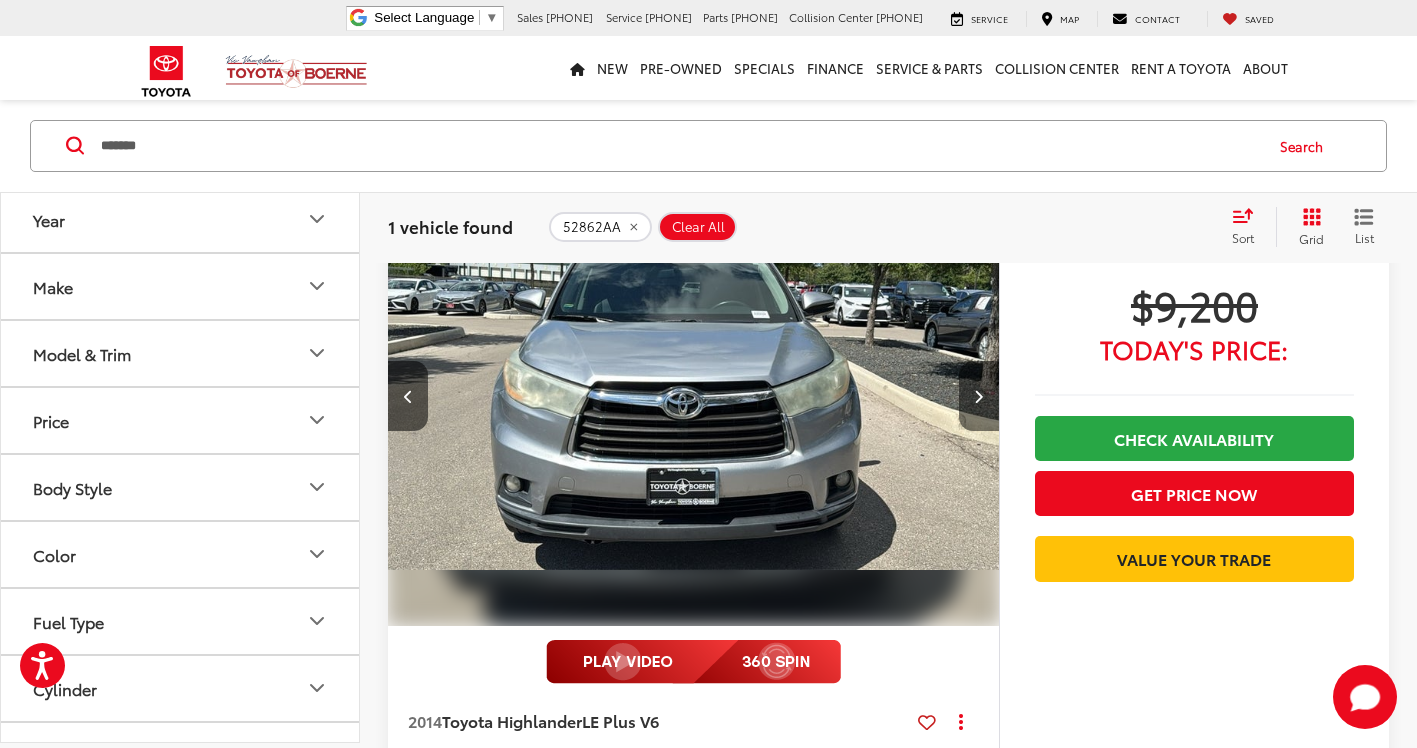 click at bounding box center [979, 396] 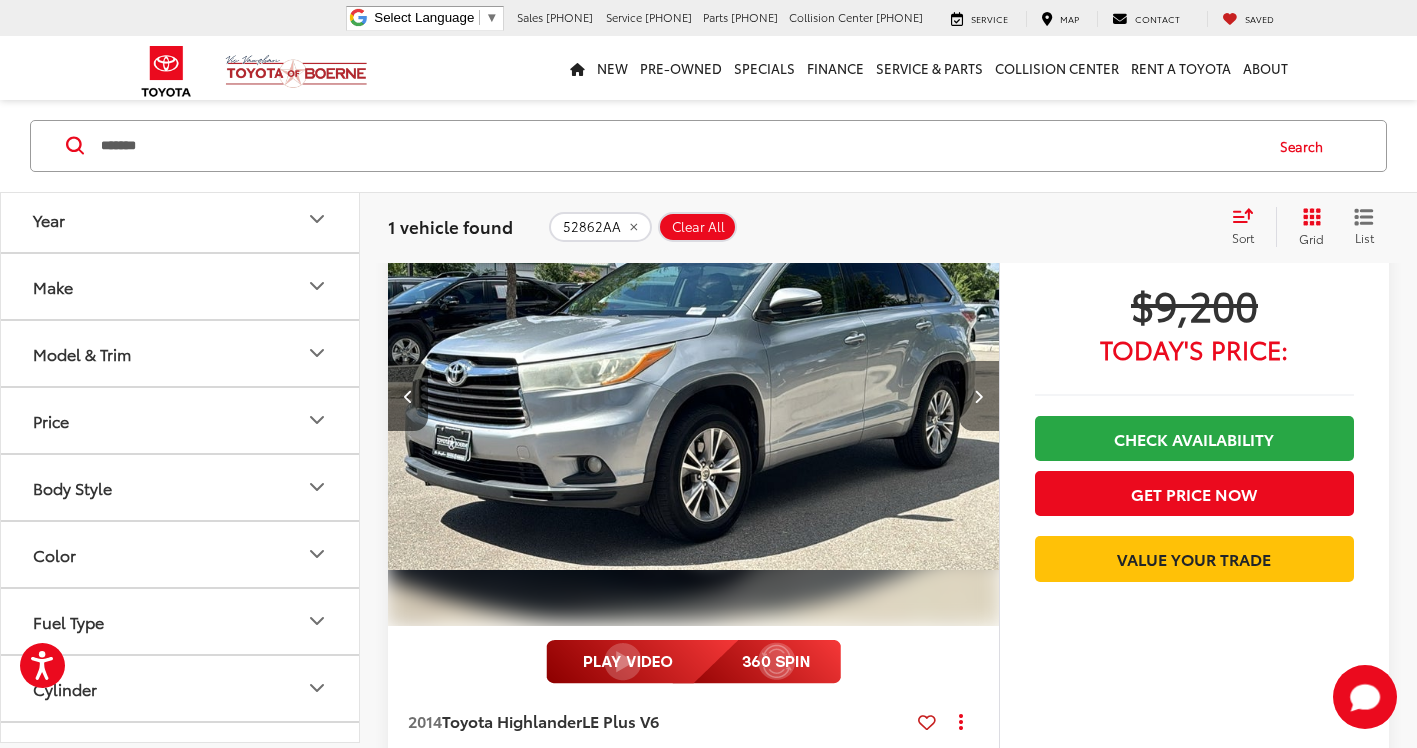 click at bounding box center [979, 396] 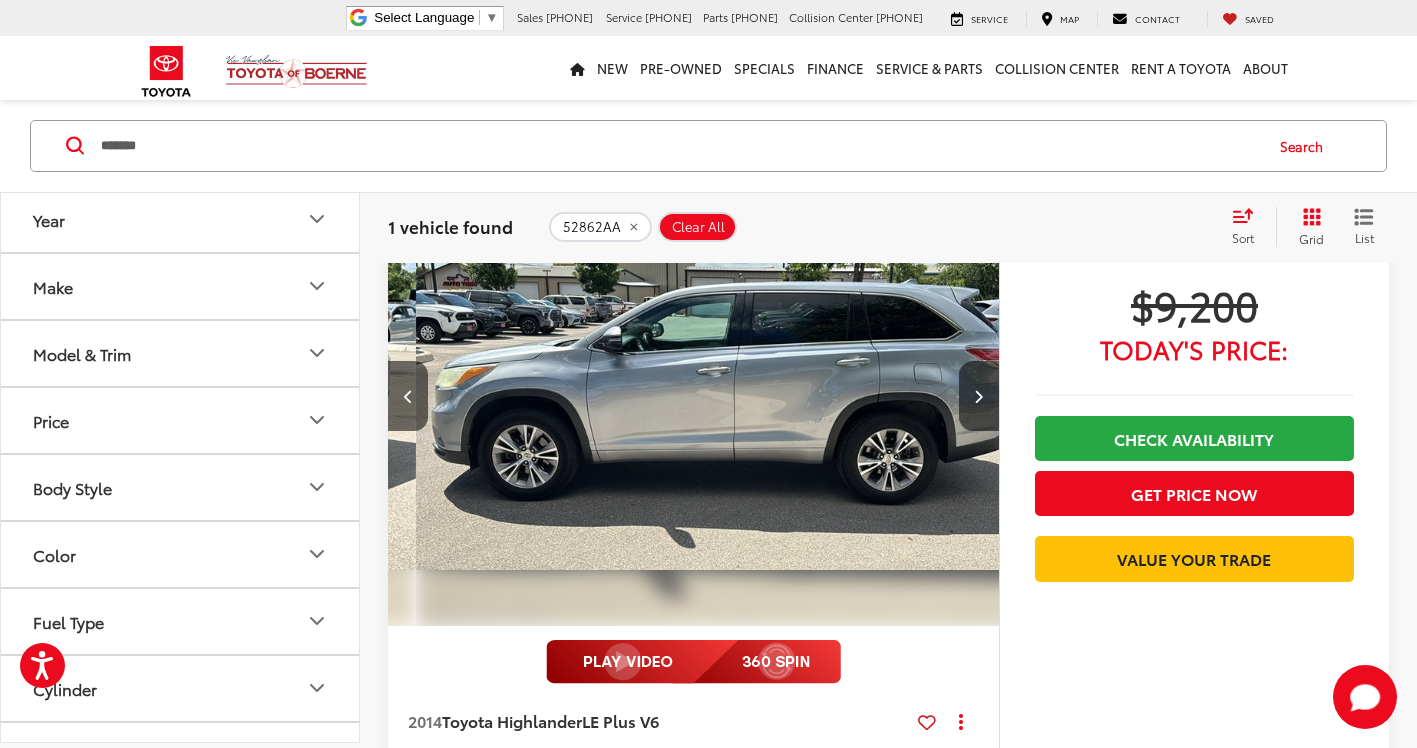 scroll, scrollTop: 0, scrollLeft: 1842, axis: horizontal 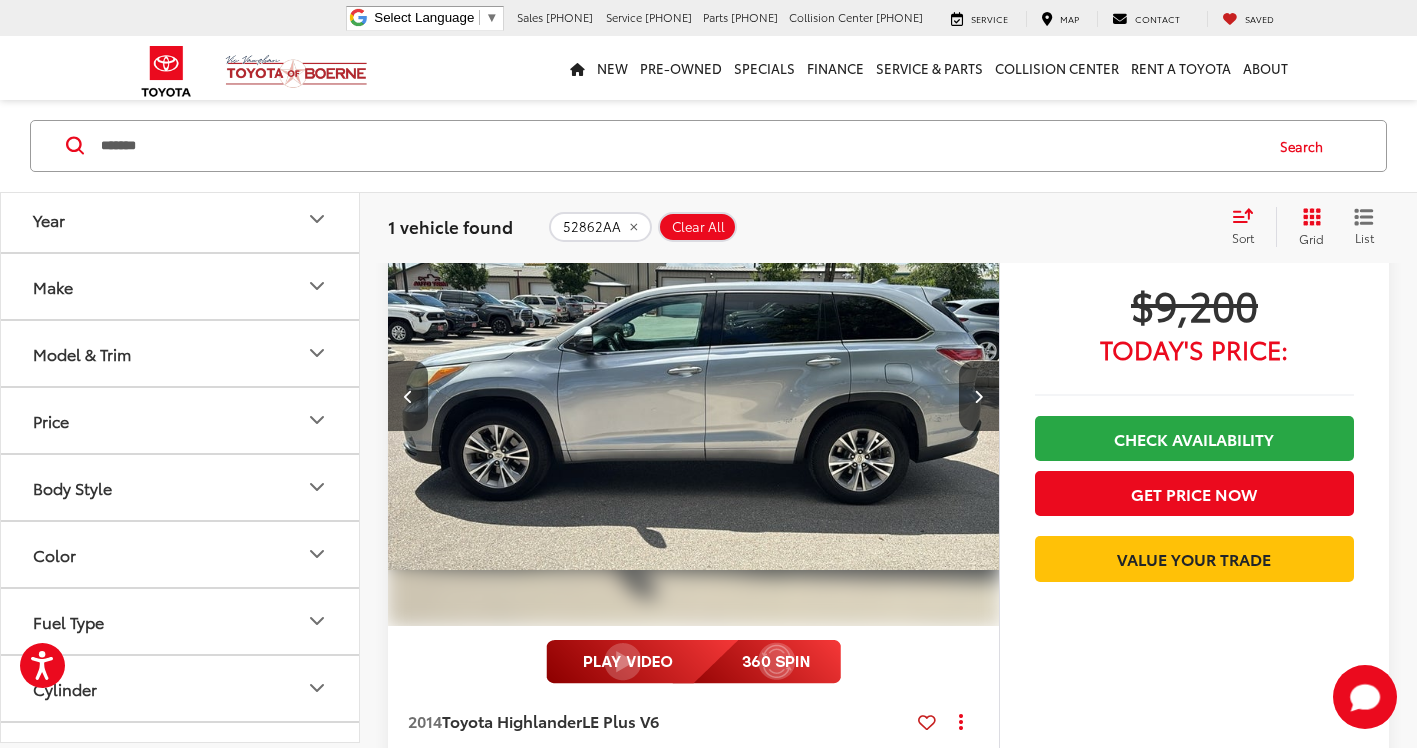 drag, startPoint x: 247, startPoint y: 141, endPoint x: 68, endPoint y: 160, distance: 180.00555 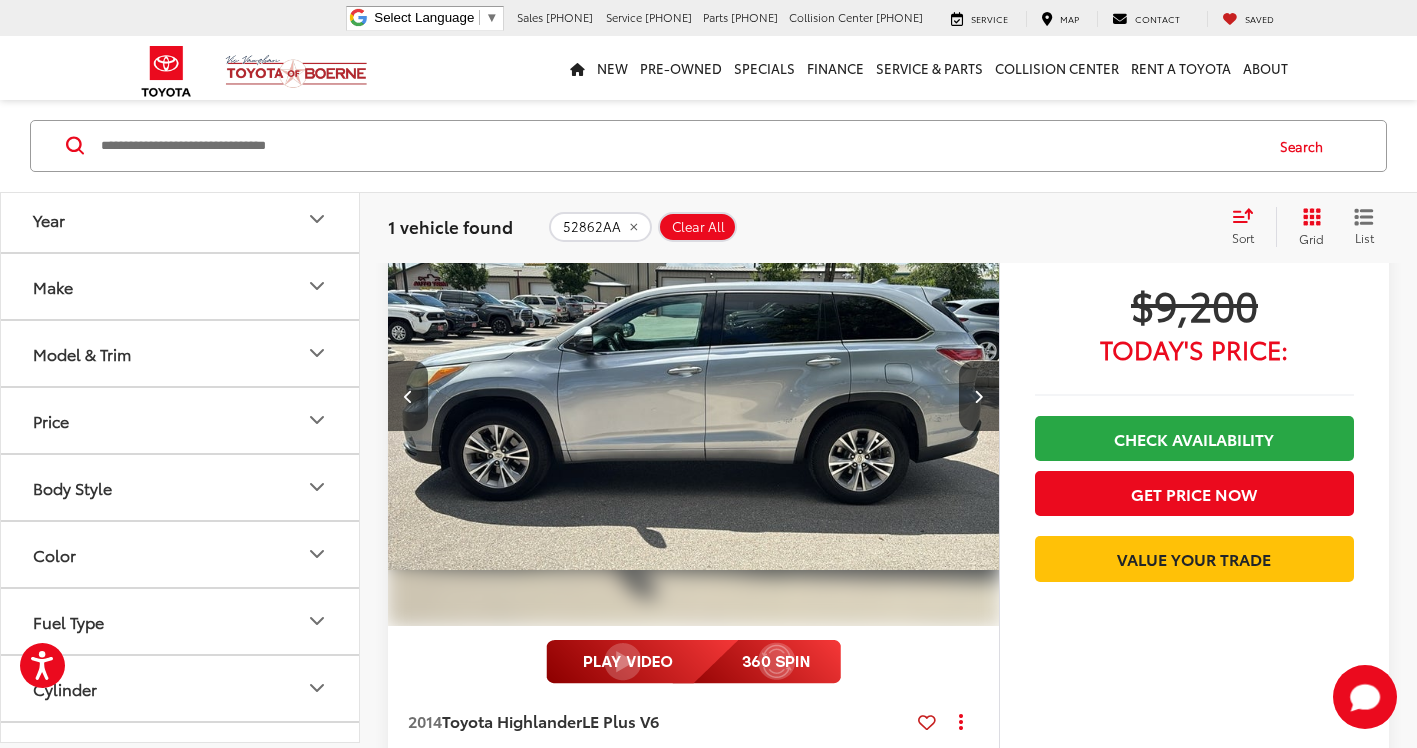 paste on "*******" 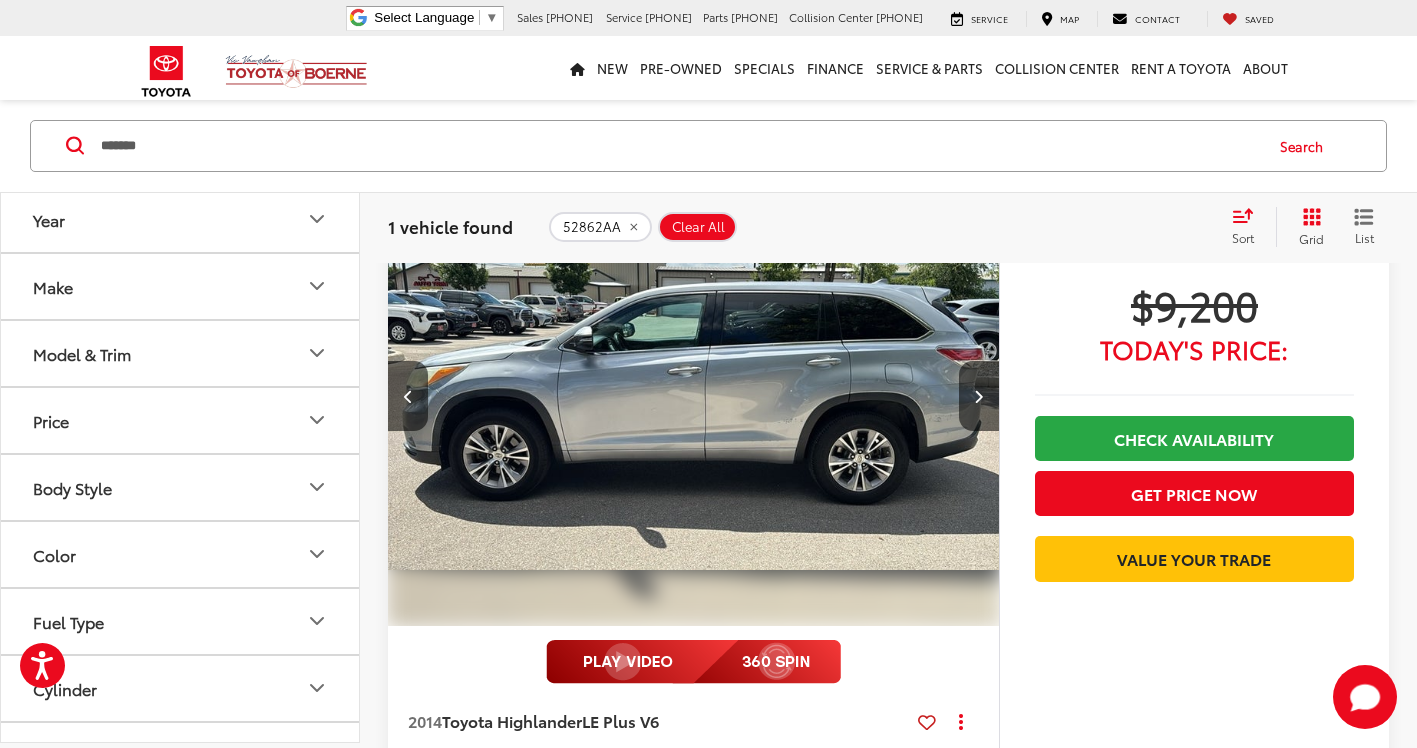 type on "*******" 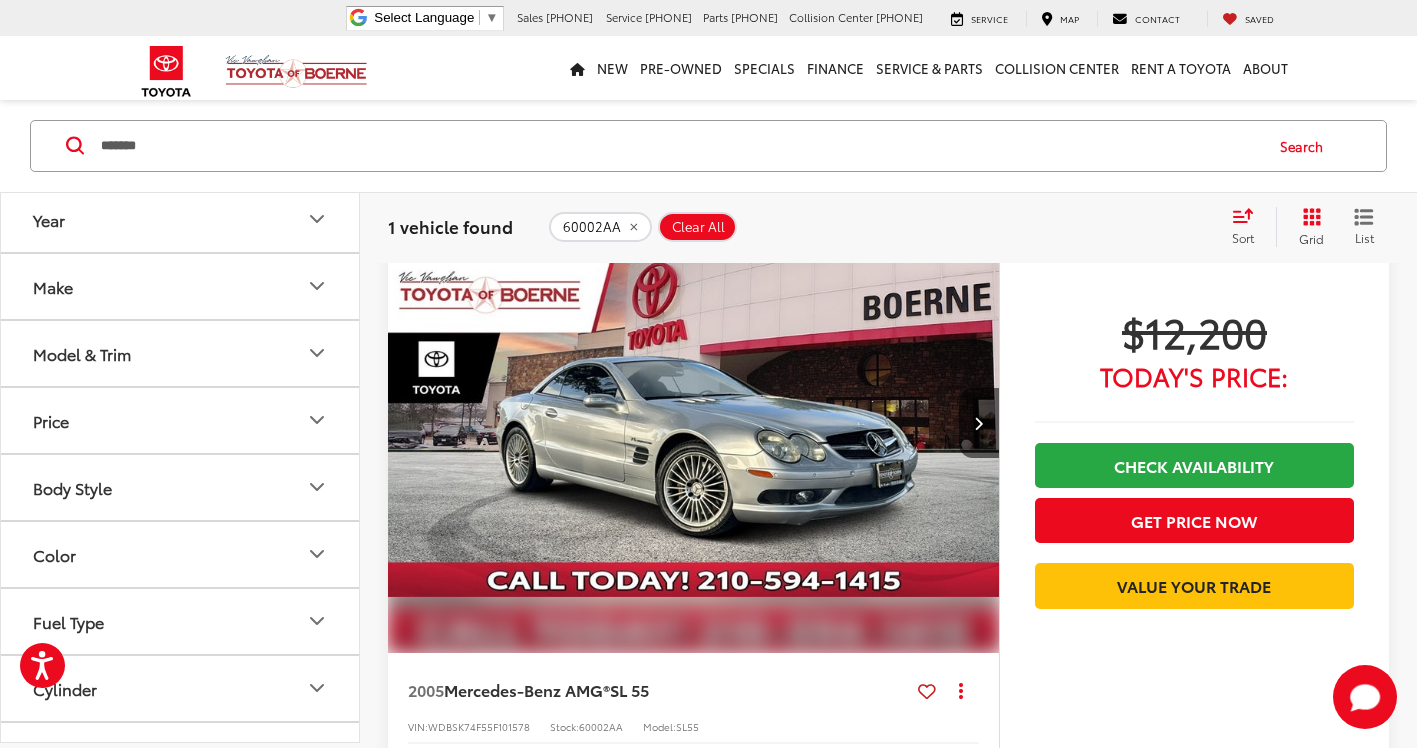 scroll, scrollTop: 301, scrollLeft: 0, axis: vertical 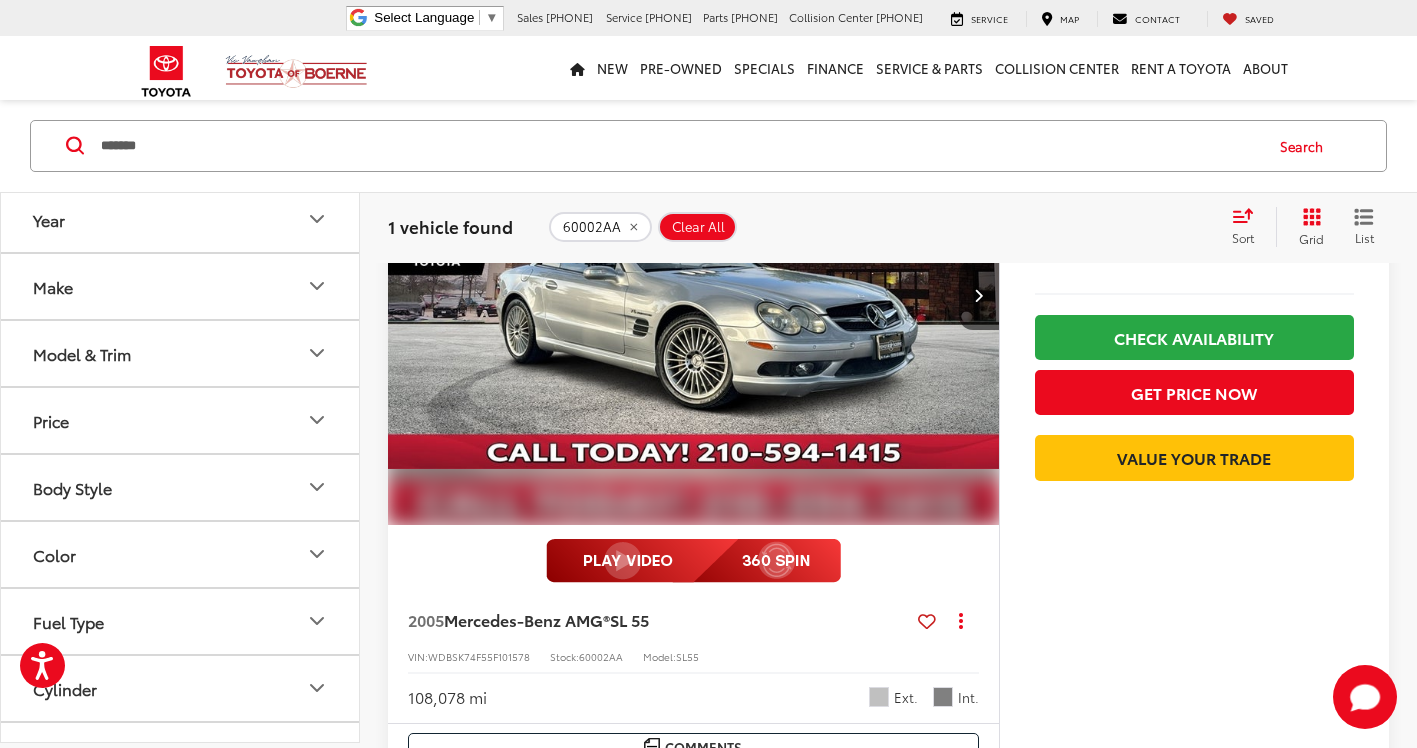 click at bounding box center (694, 296) 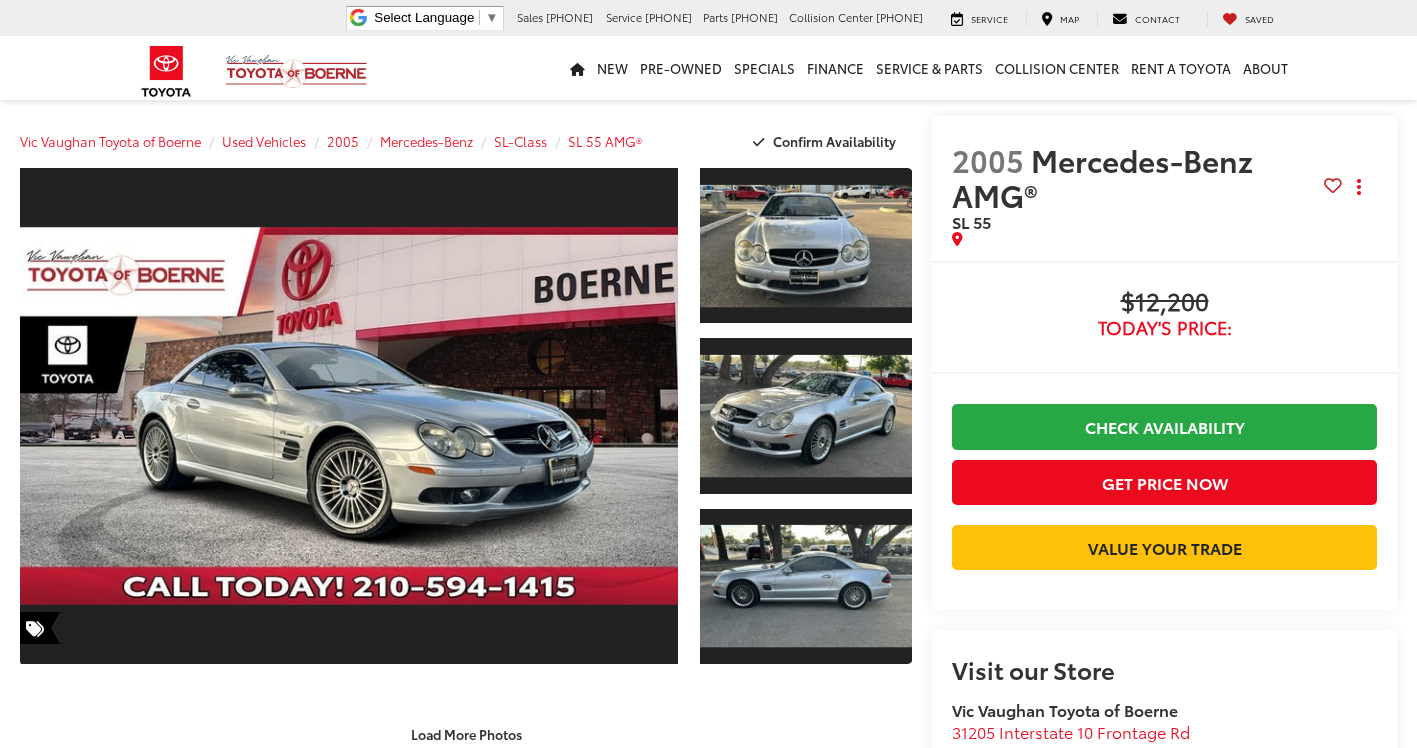 scroll, scrollTop: 600, scrollLeft: 0, axis: vertical 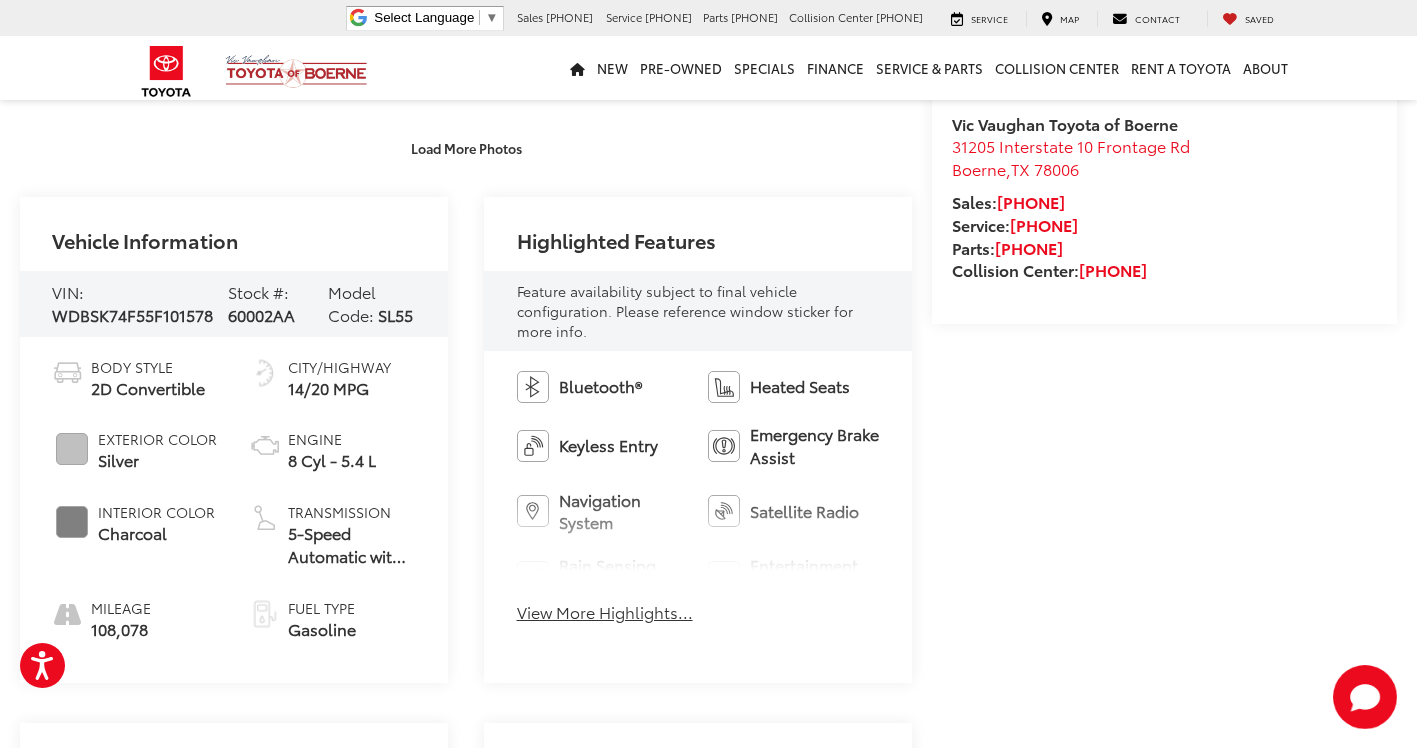click on "View More Highlights..." at bounding box center [605, 612] 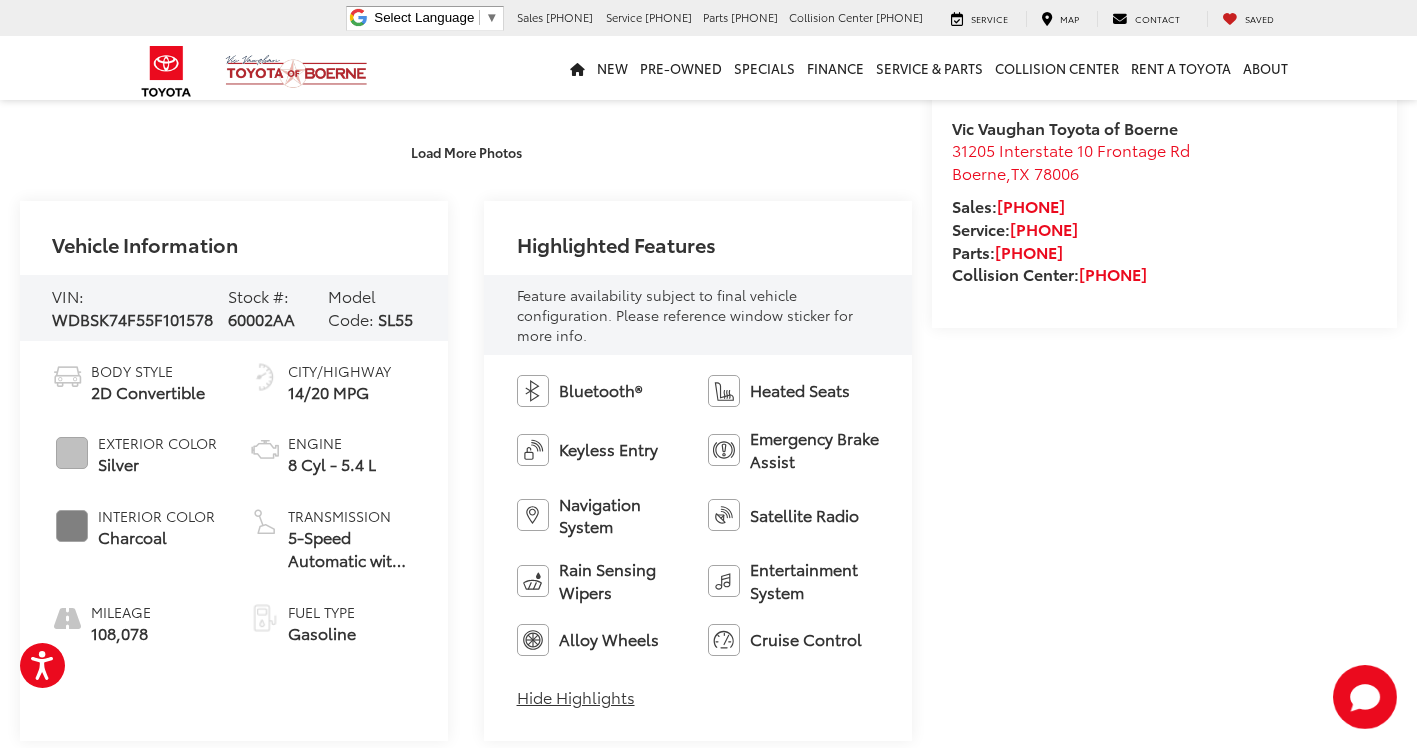 scroll, scrollTop: 800, scrollLeft: 0, axis: vertical 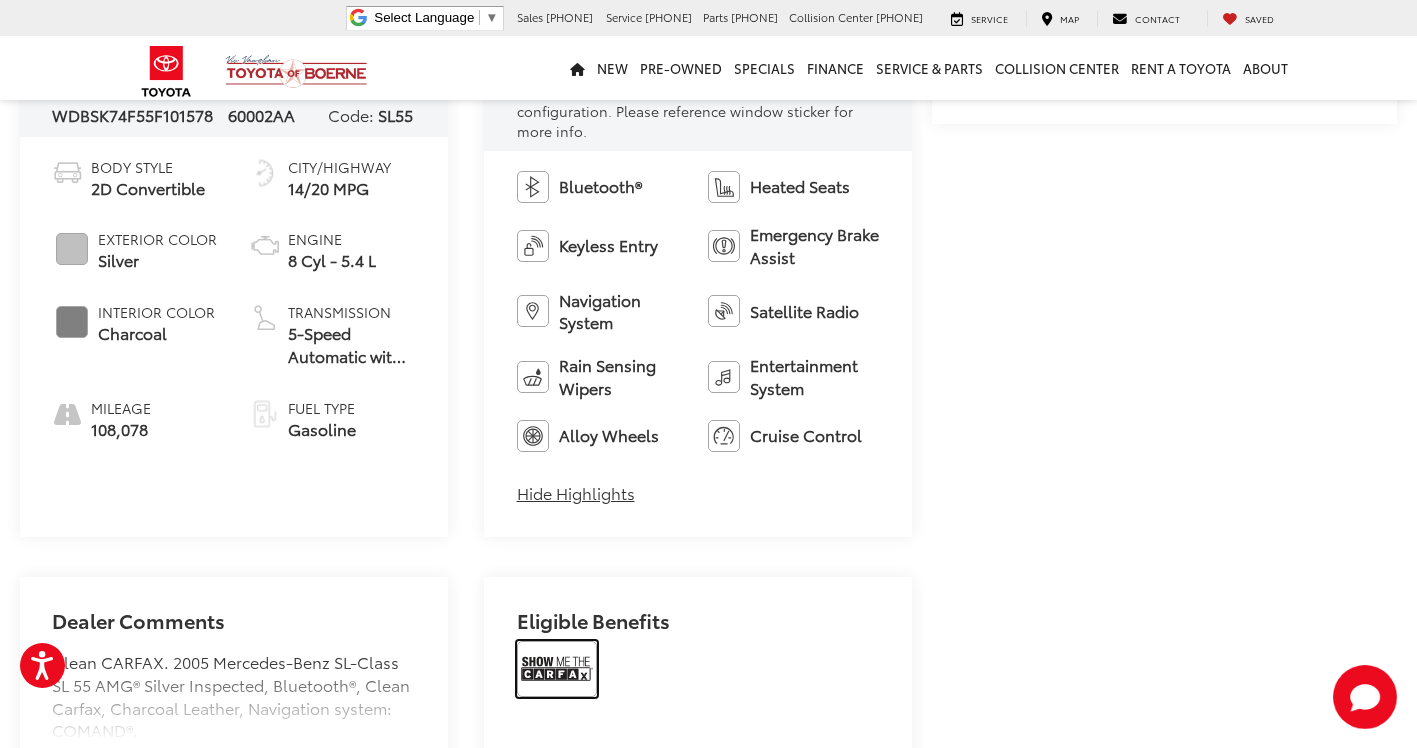 click at bounding box center [557, 669] 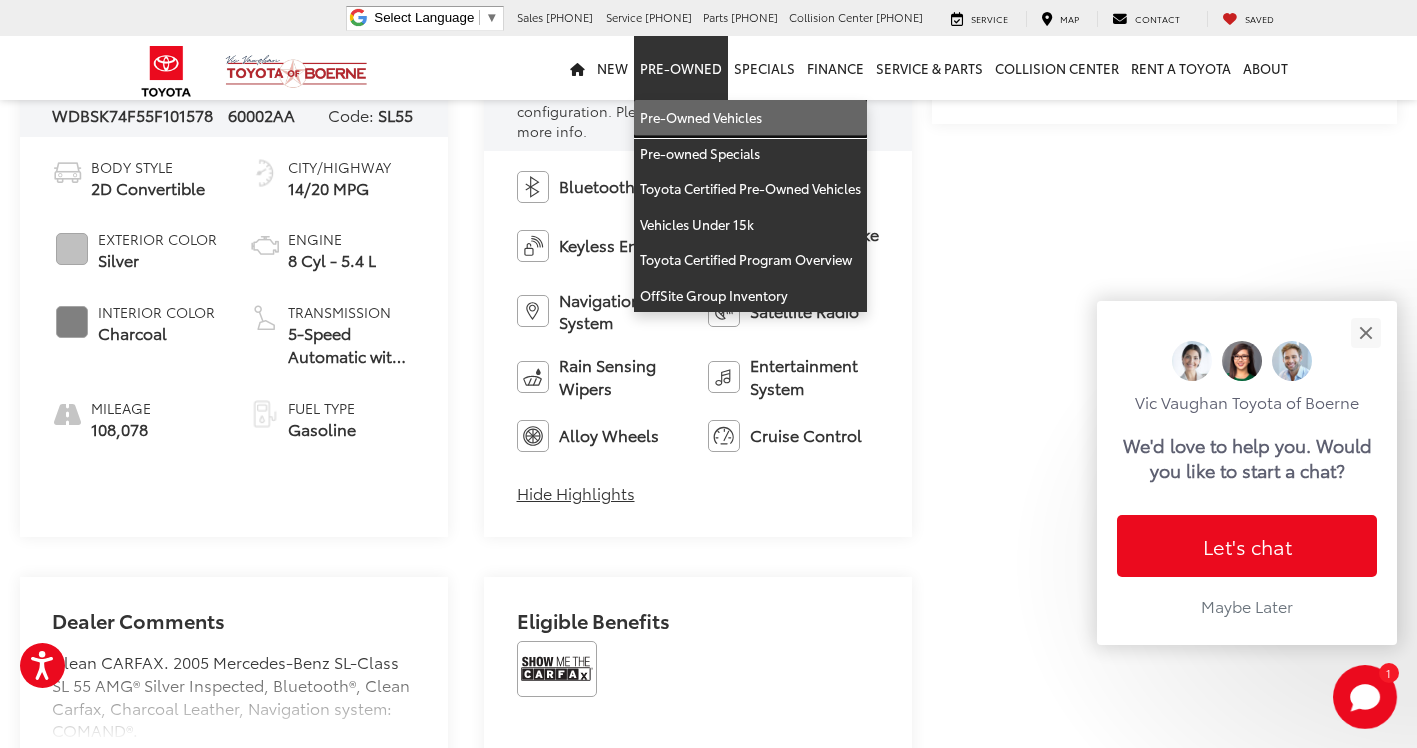 drag, startPoint x: 702, startPoint y: 101, endPoint x: 830, endPoint y: 173, distance: 146.86047 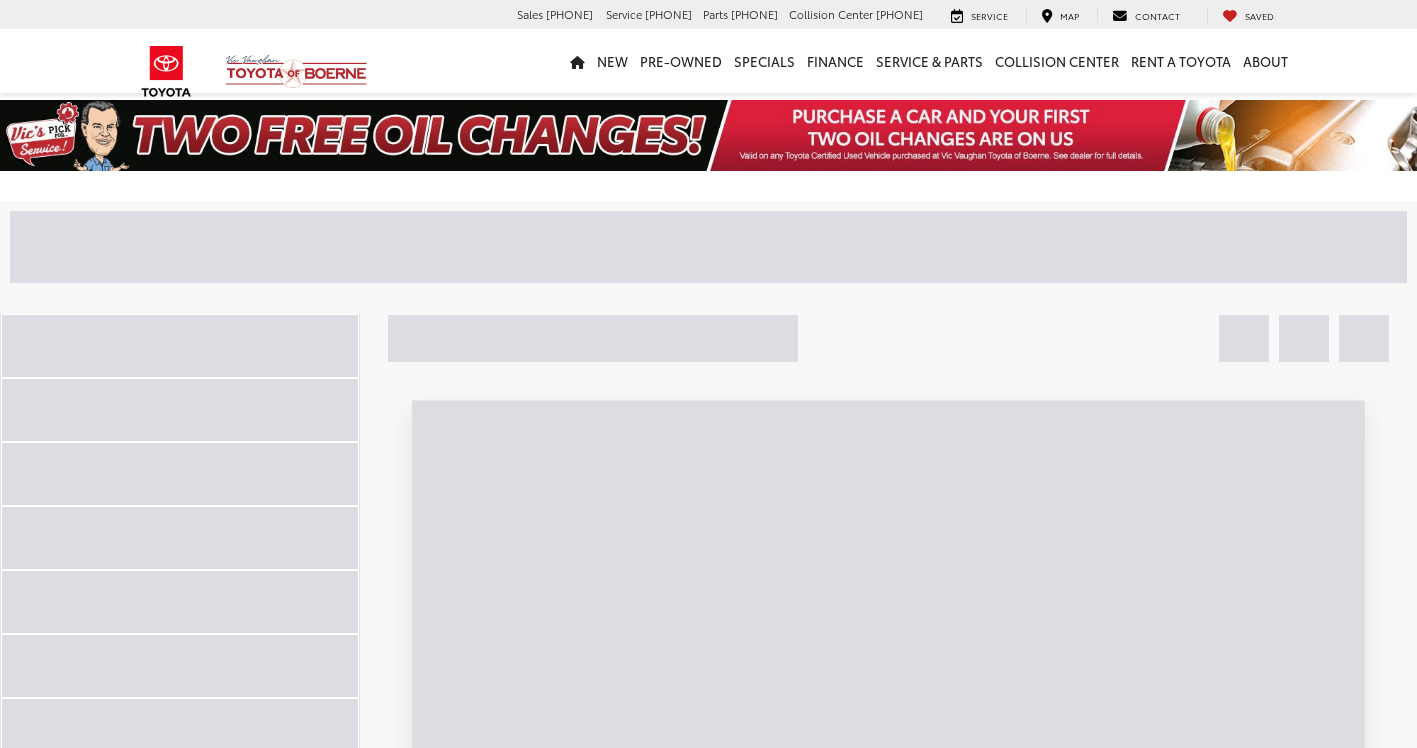 scroll, scrollTop: 0, scrollLeft: 0, axis: both 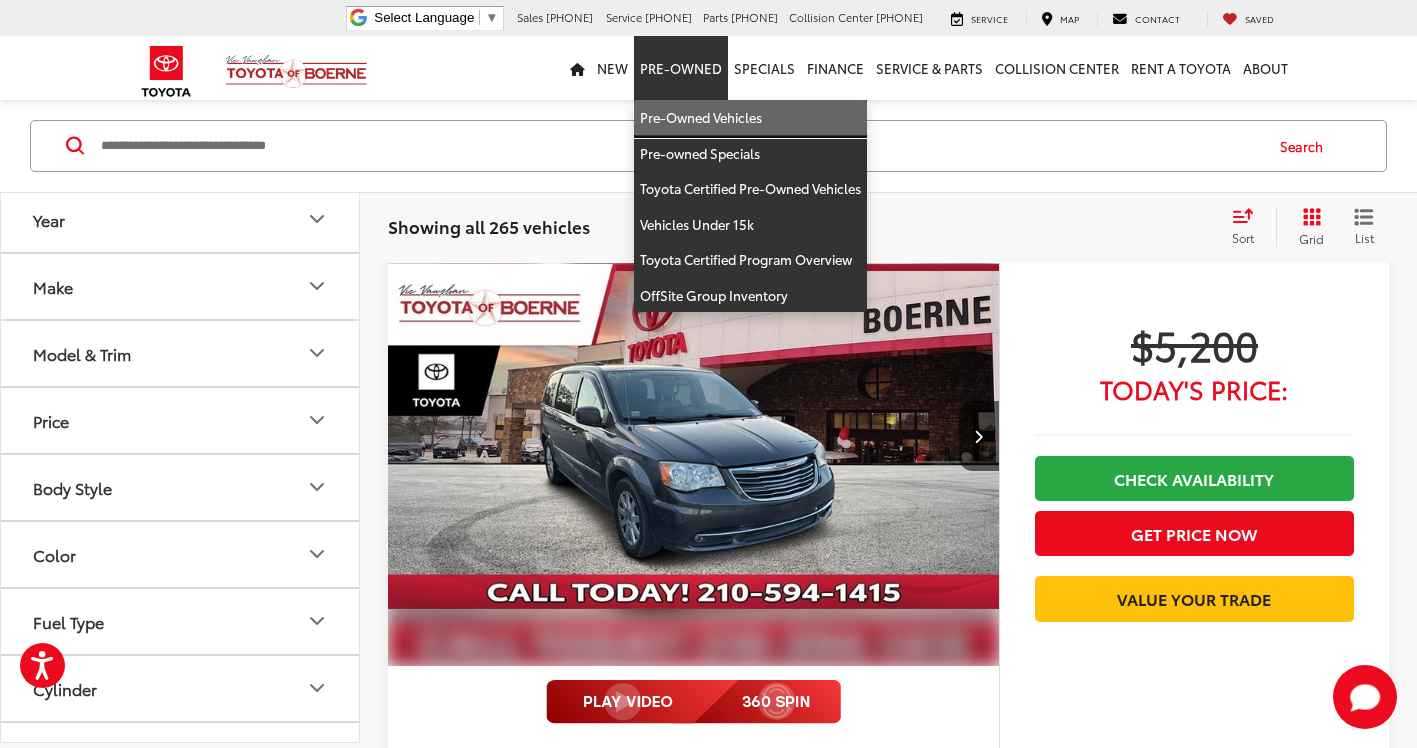 drag, startPoint x: 693, startPoint y: 112, endPoint x: 652, endPoint y: 131, distance: 45.188496 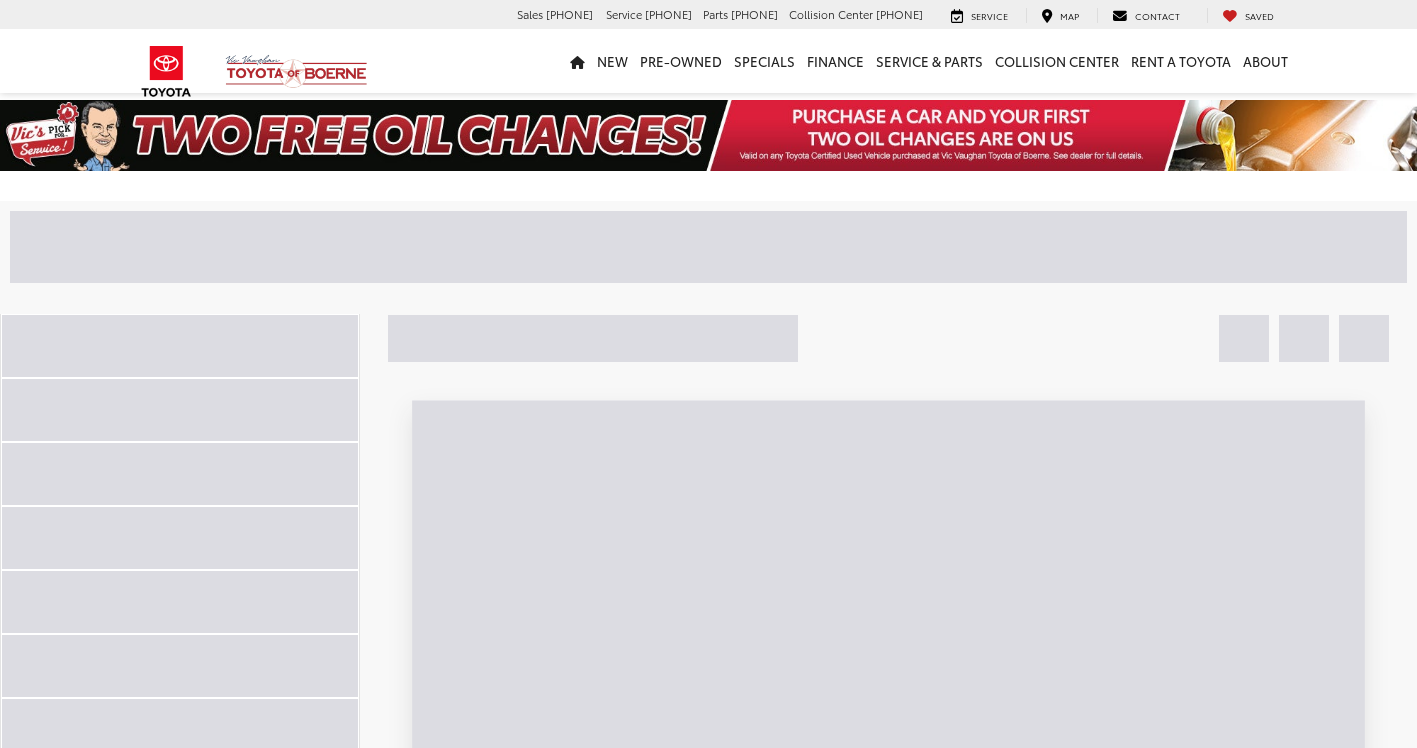 scroll, scrollTop: 0, scrollLeft: 0, axis: both 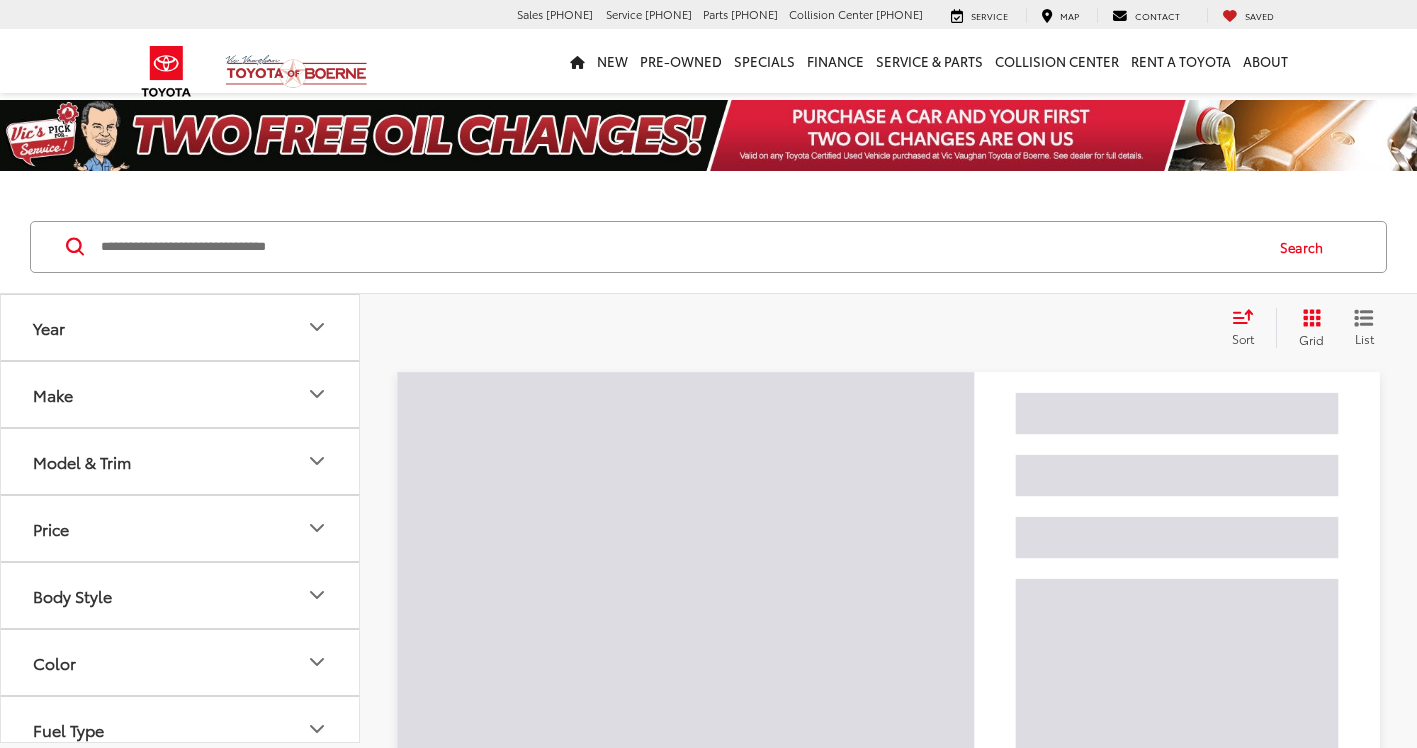 drag, startPoint x: 446, startPoint y: 255, endPoint x: 327, endPoint y: 259, distance: 119.06721 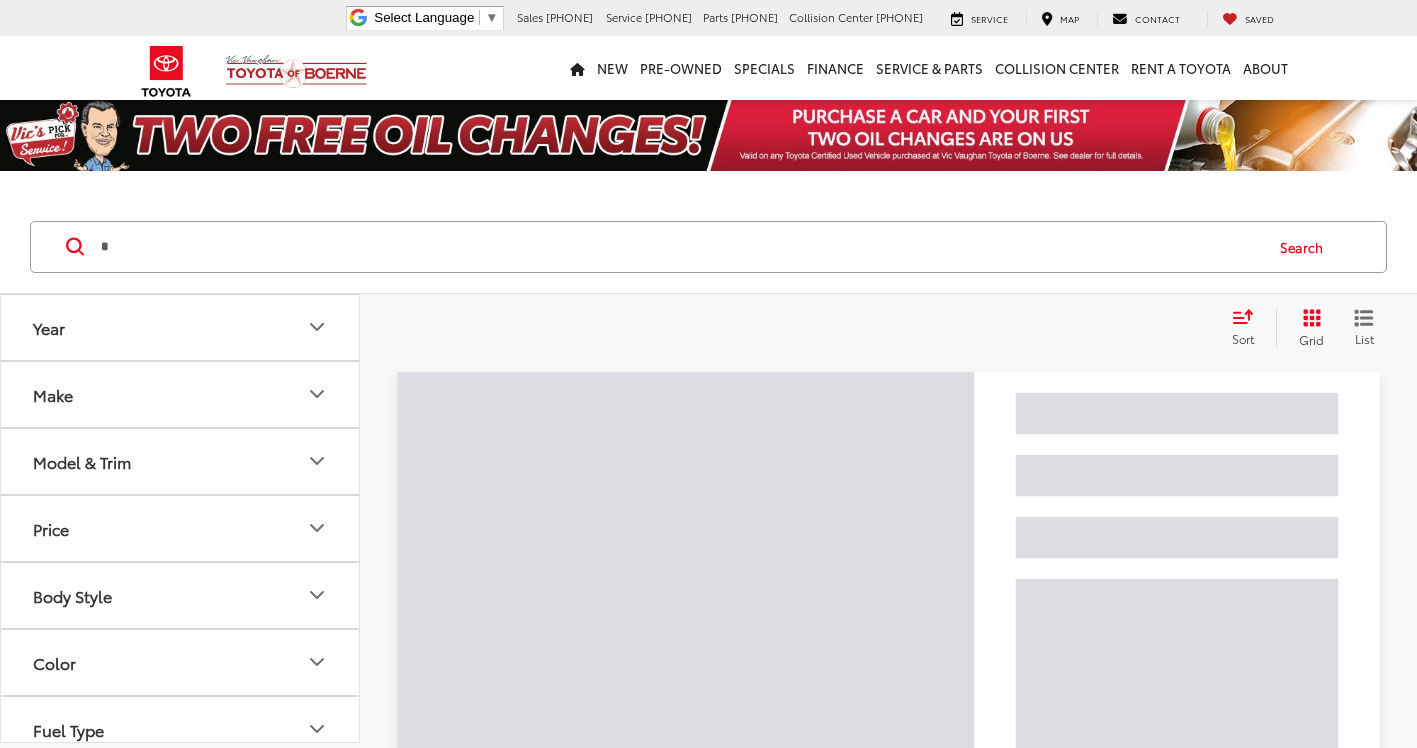 scroll, scrollTop: 0, scrollLeft: 0, axis: both 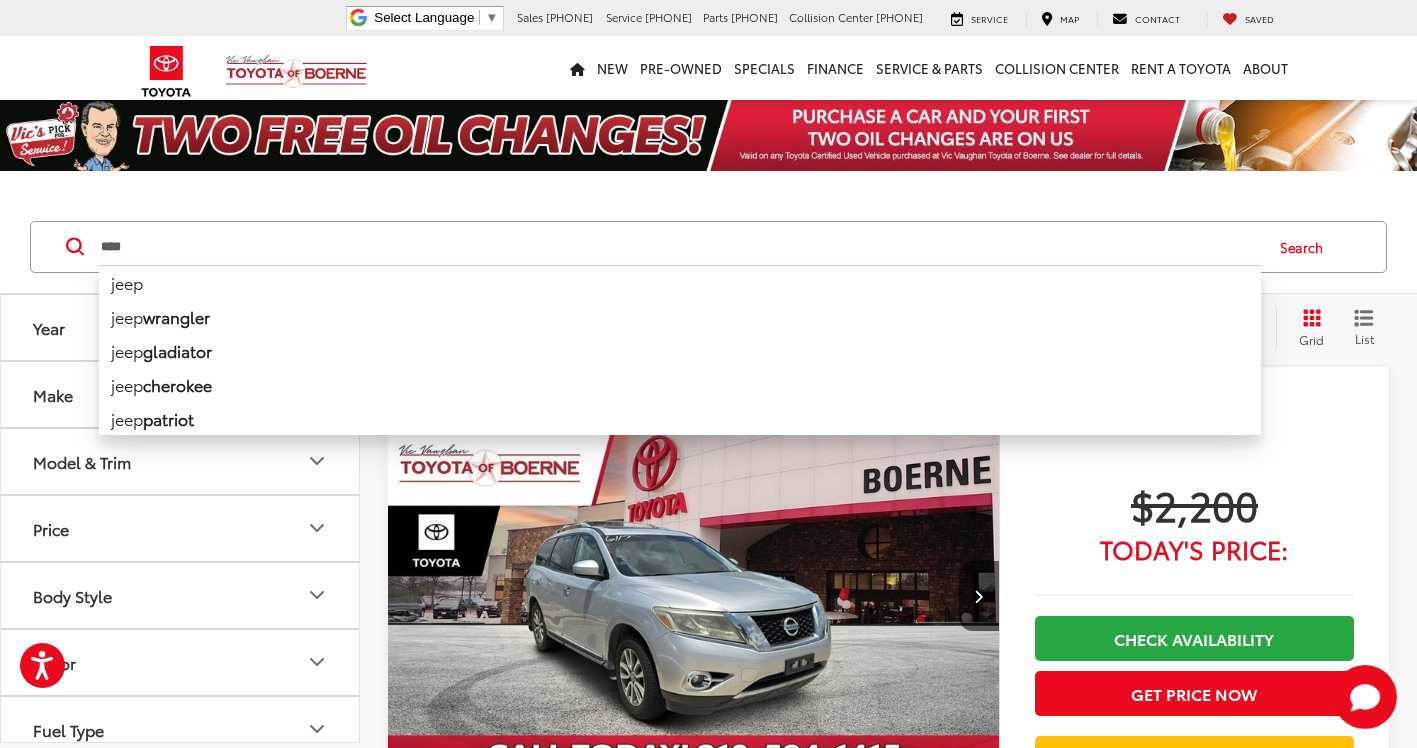 type on "****" 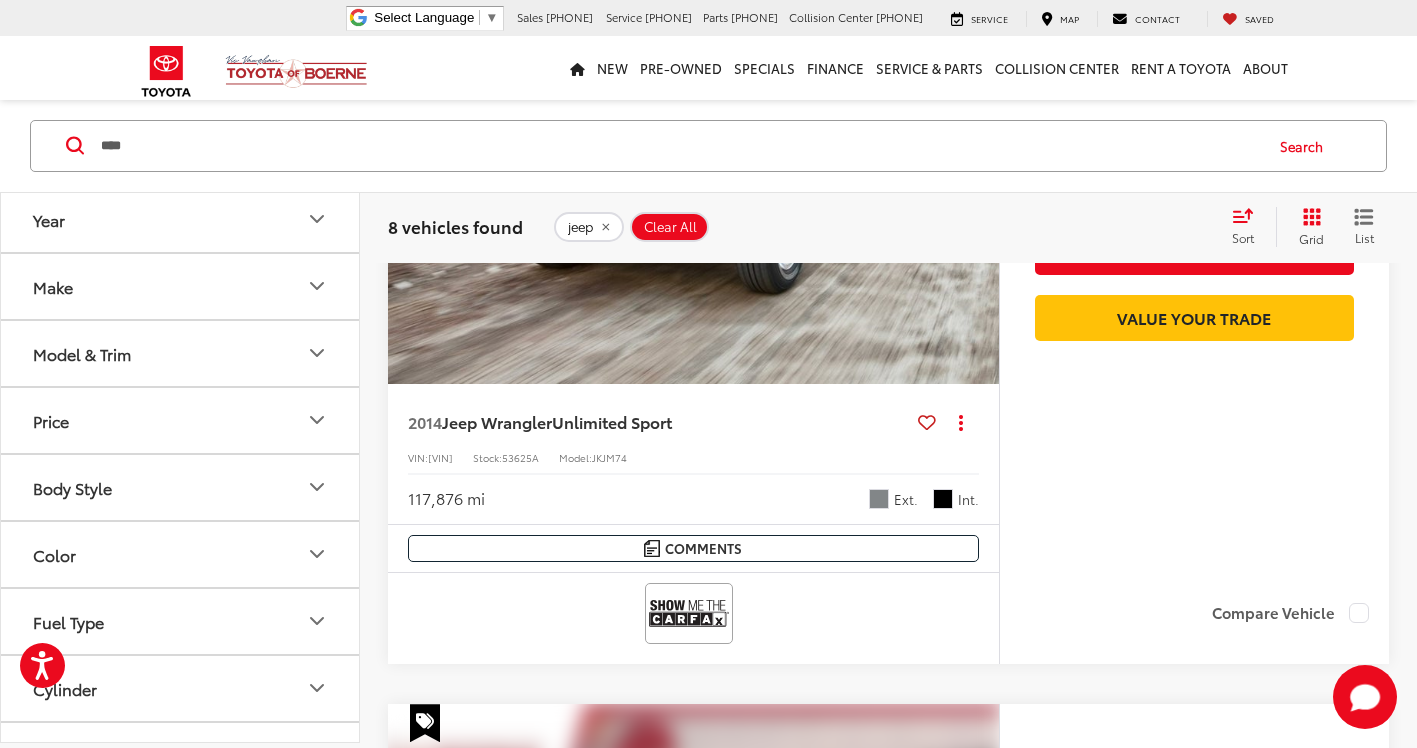 scroll, scrollTop: 1400, scrollLeft: 0, axis: vertical 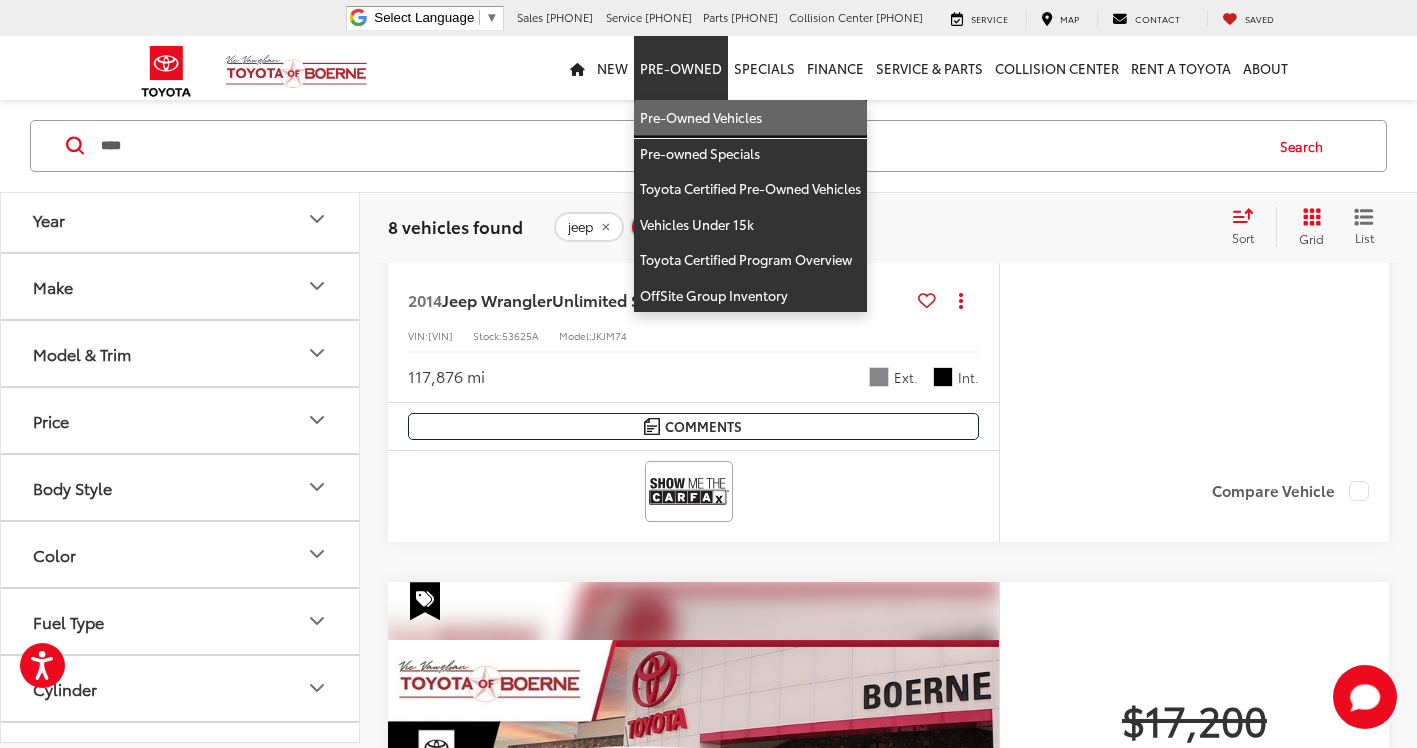 click on "Pre-Owned Vehicles" at bounding box center (750, 118) 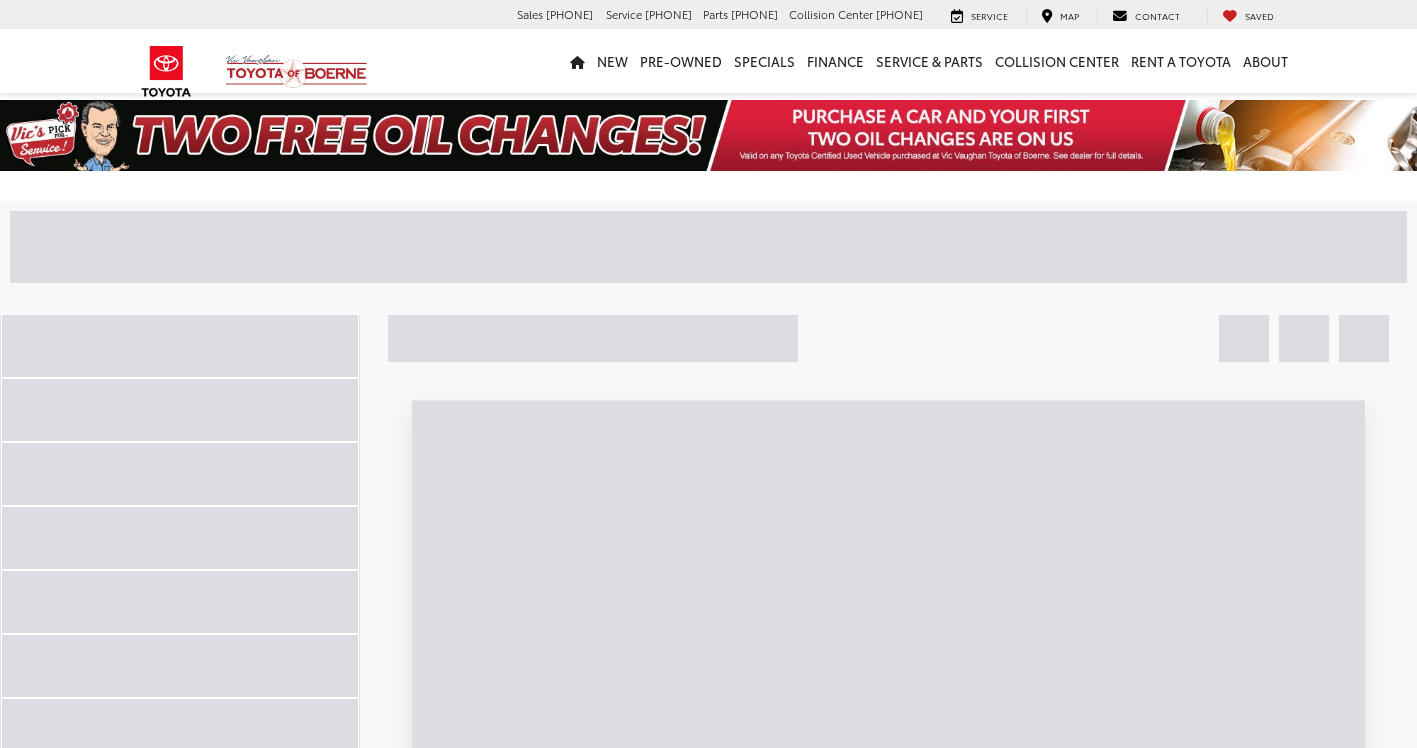 scroll, scrollTop: 0, scrollLeft: 0, axis: both 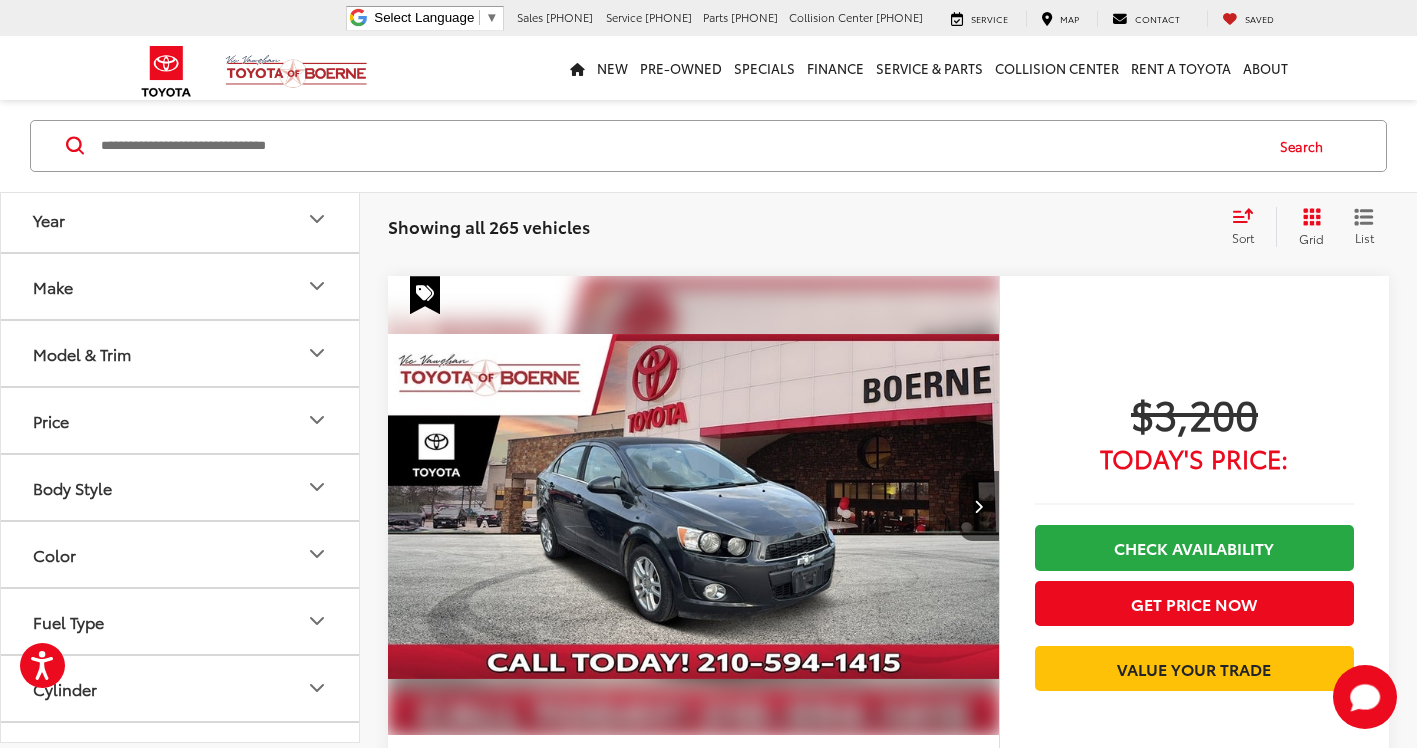 click at bounding box center [680, 146] 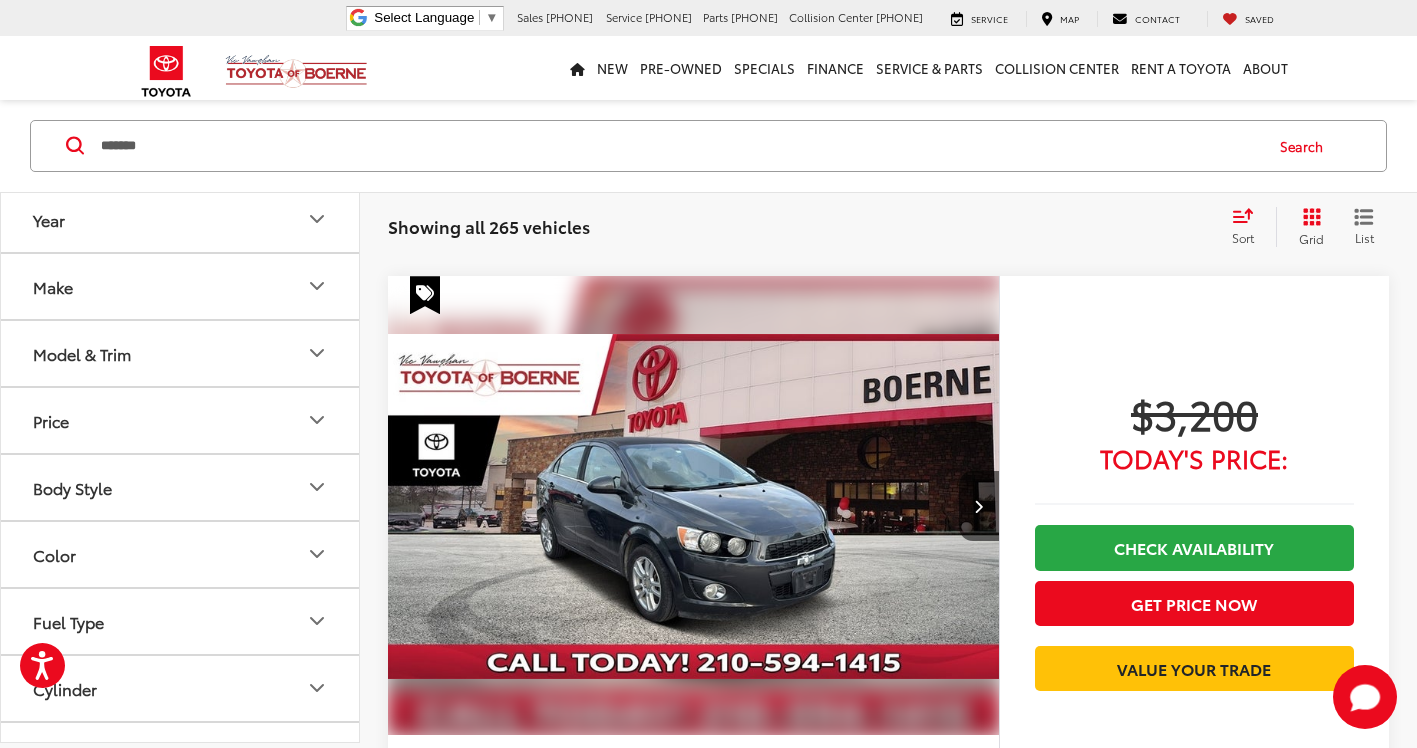 type on "*******" 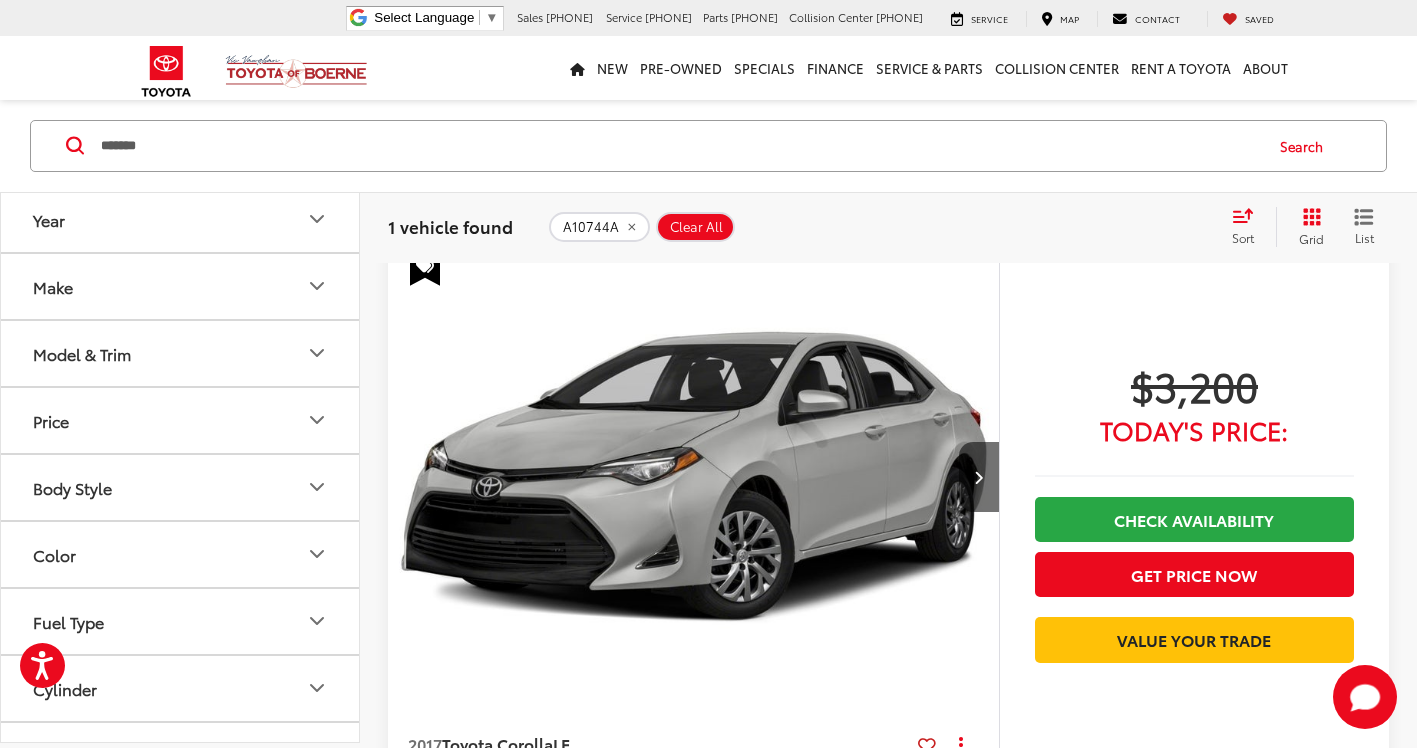 scroll, scrollTop: 301, scrollLeft: 0, axis: vertical 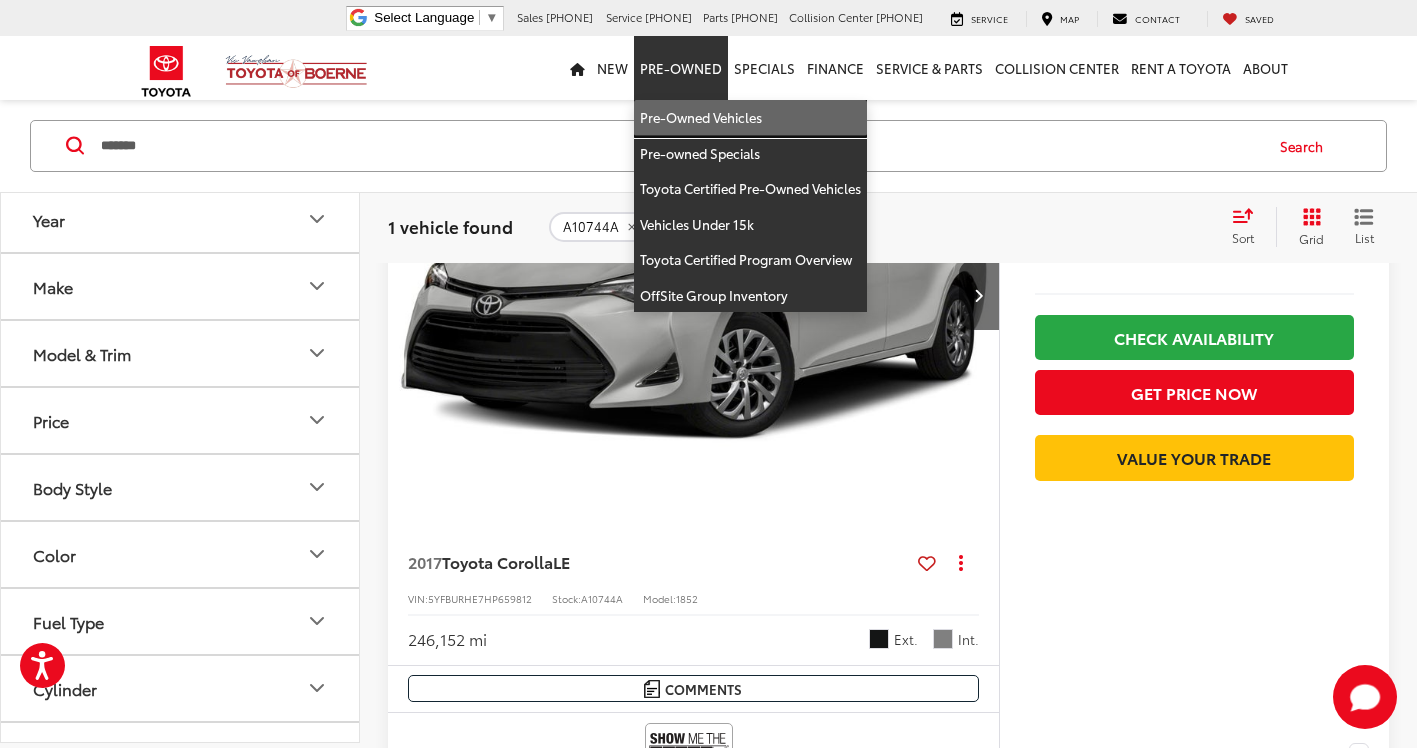 click on "Pre-Owned Vehicles" at bounding box center [750, 118] 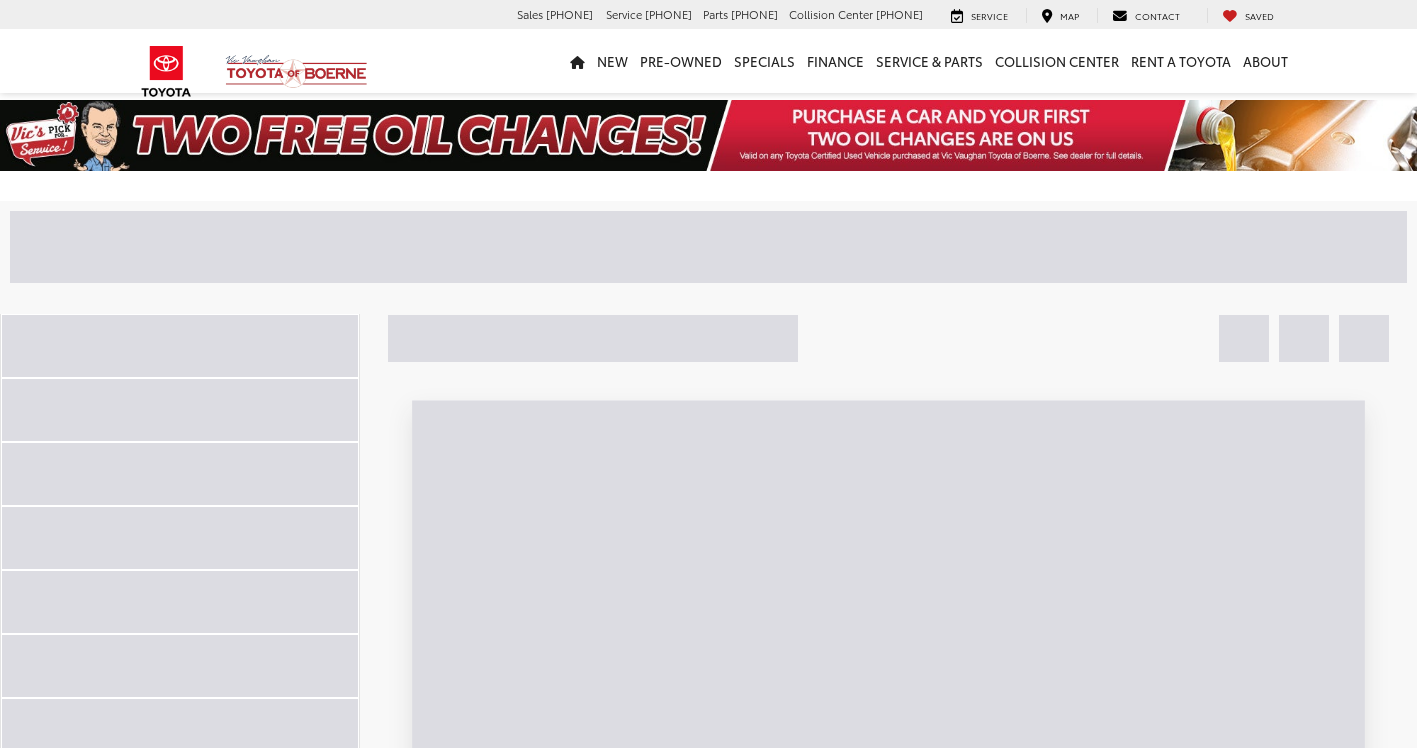 scroll, scrollTop: 0, scrollLeft: 0, axis: both 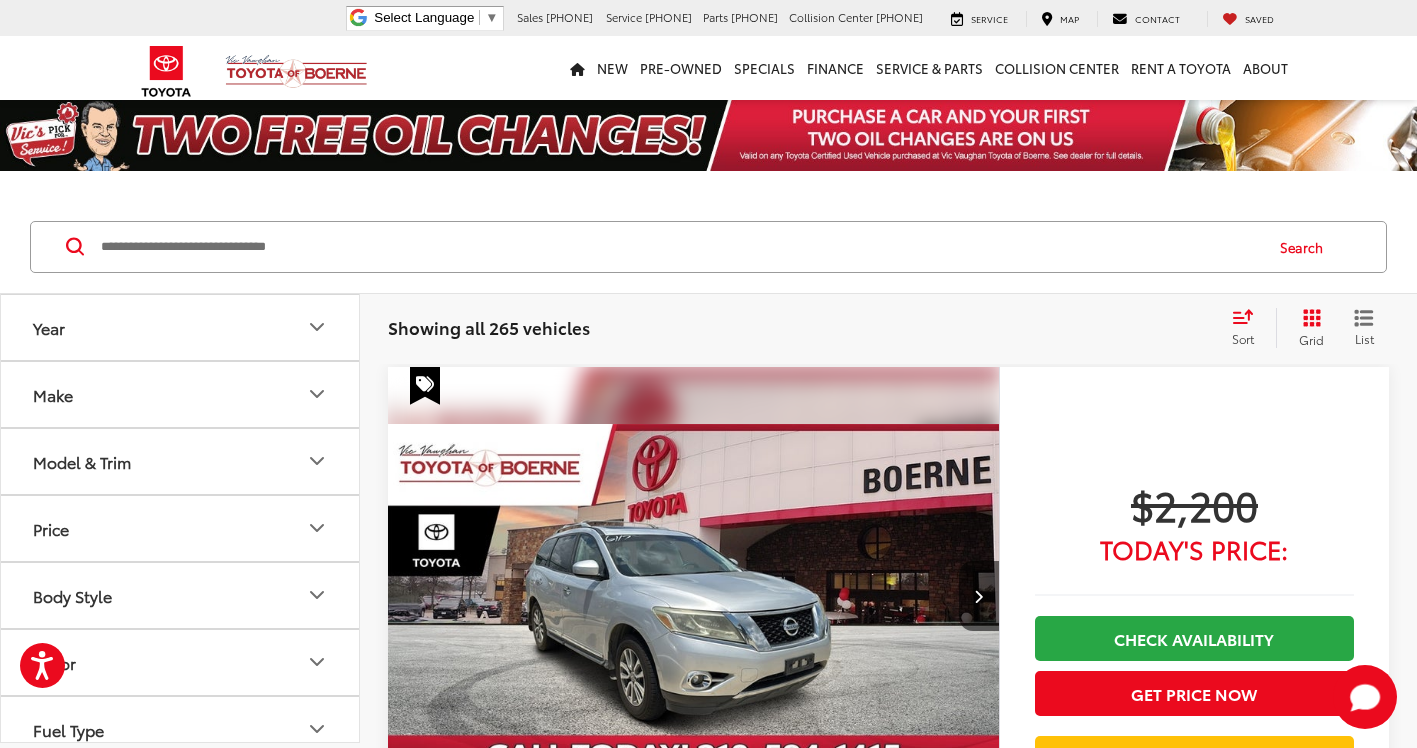 click at bounding box center (680, 247) 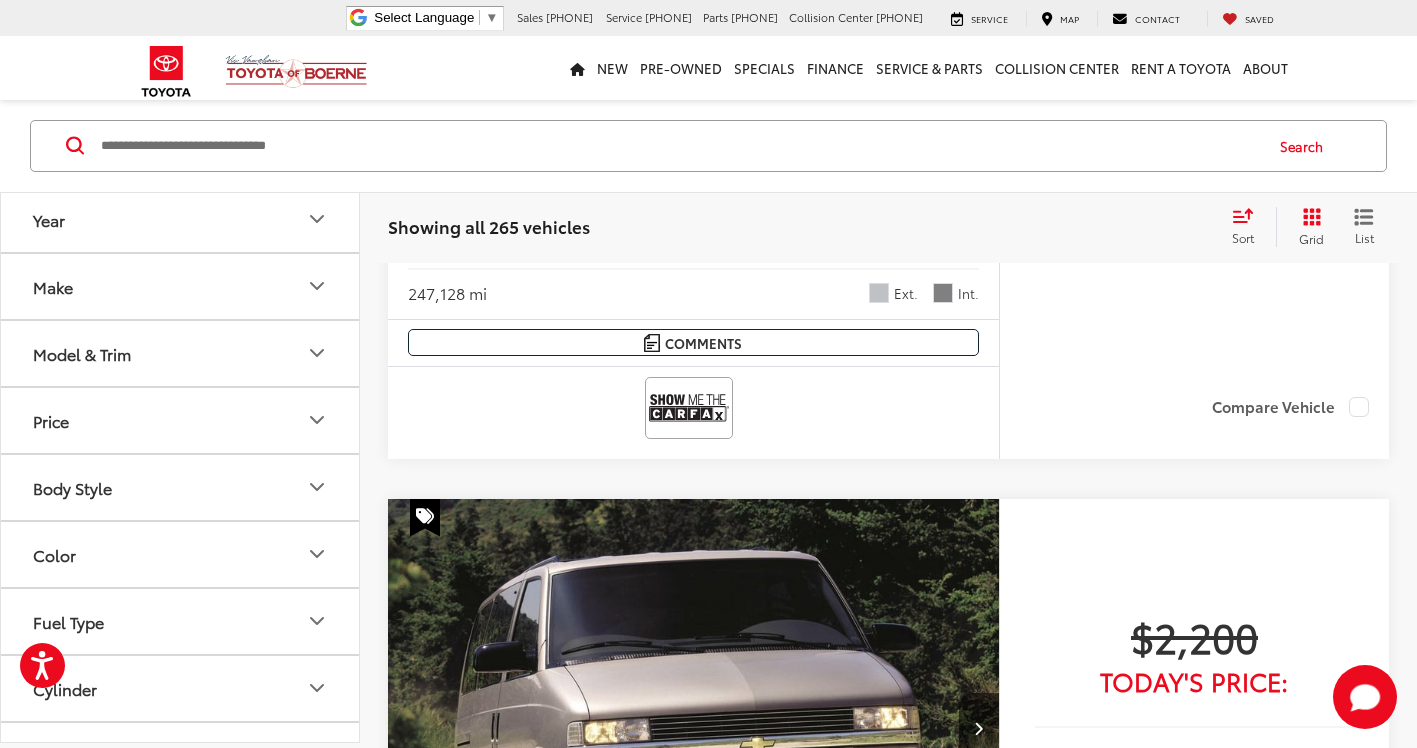 scroll, scrollTop: 300, scrollLeft: 0, axis: vertical 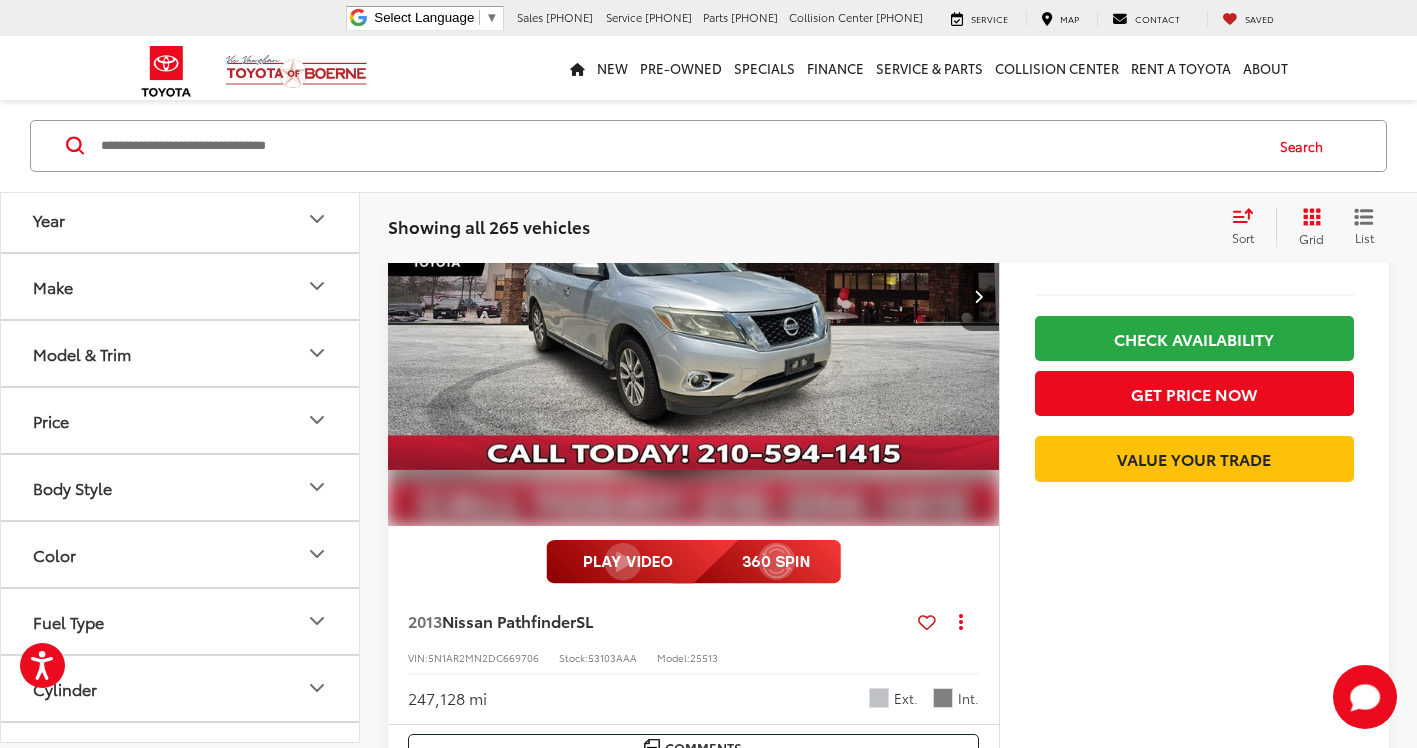 click at bounding box center [680, 146] 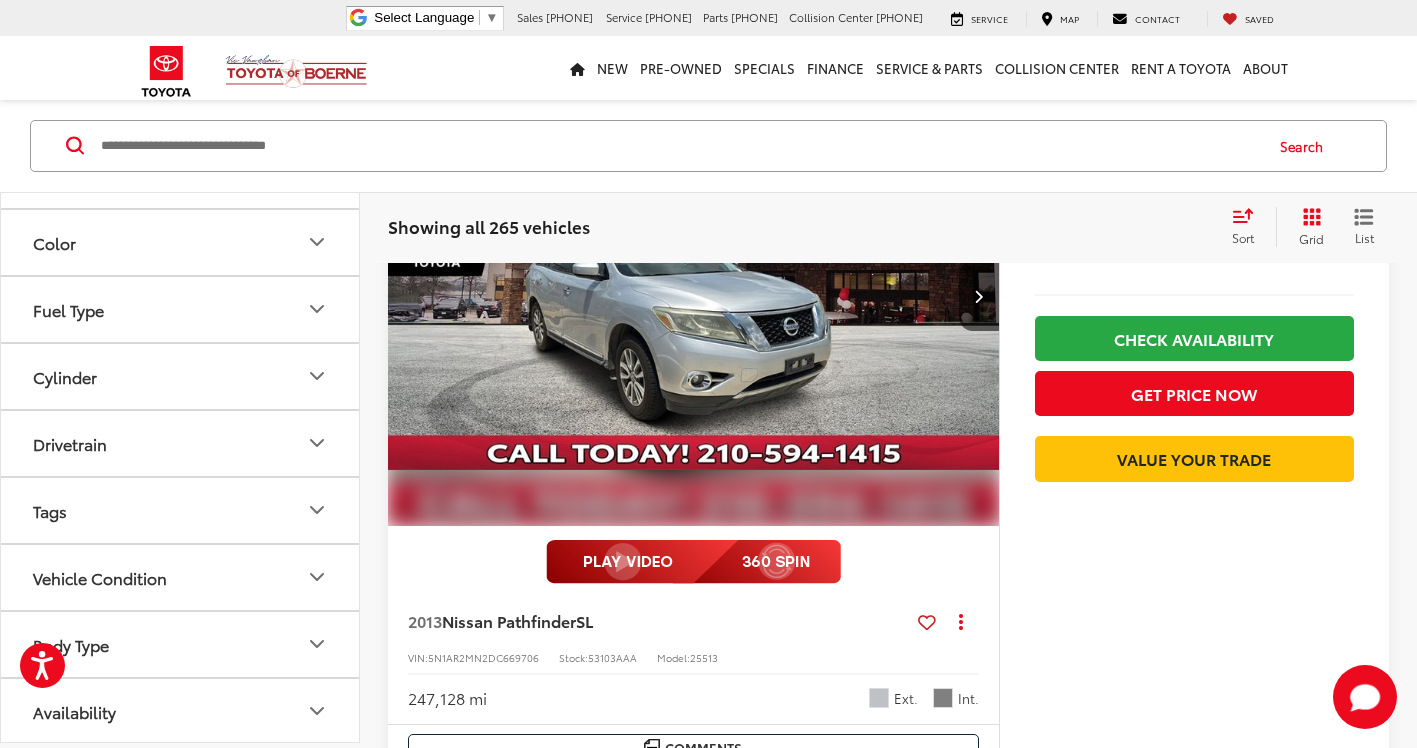 scroll, scrollTop: 315, scrollLeft: 0, axis: vertical 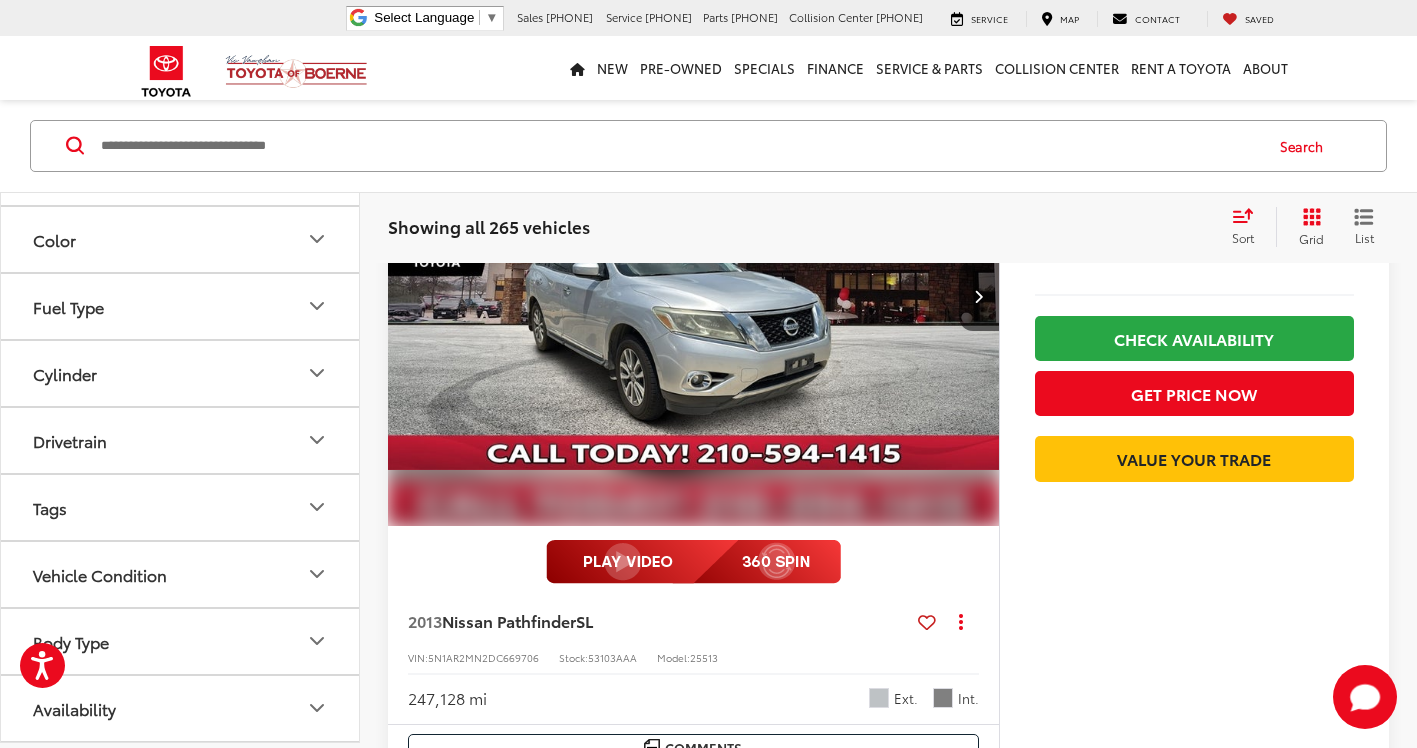 click on "Cylinder" at bounding box center [181, 373] 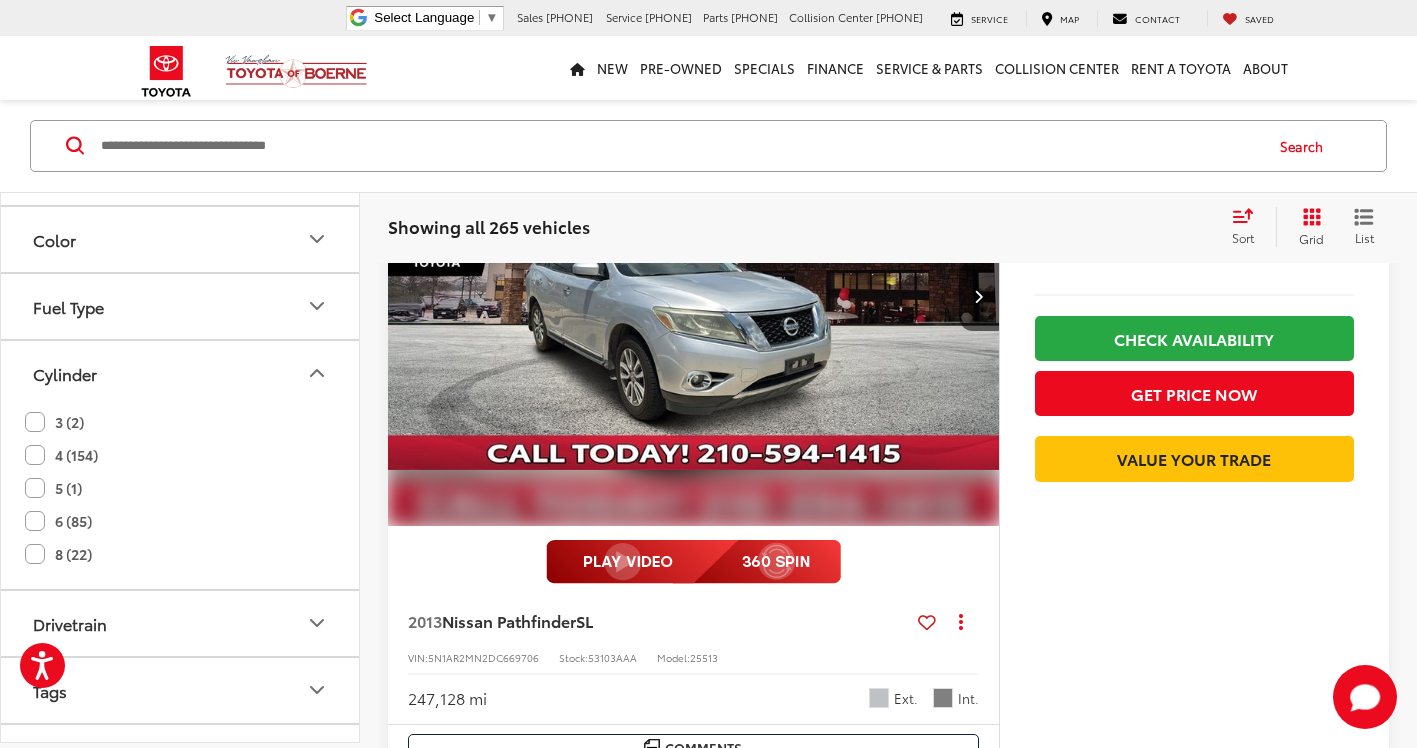 click on "8 (22)" 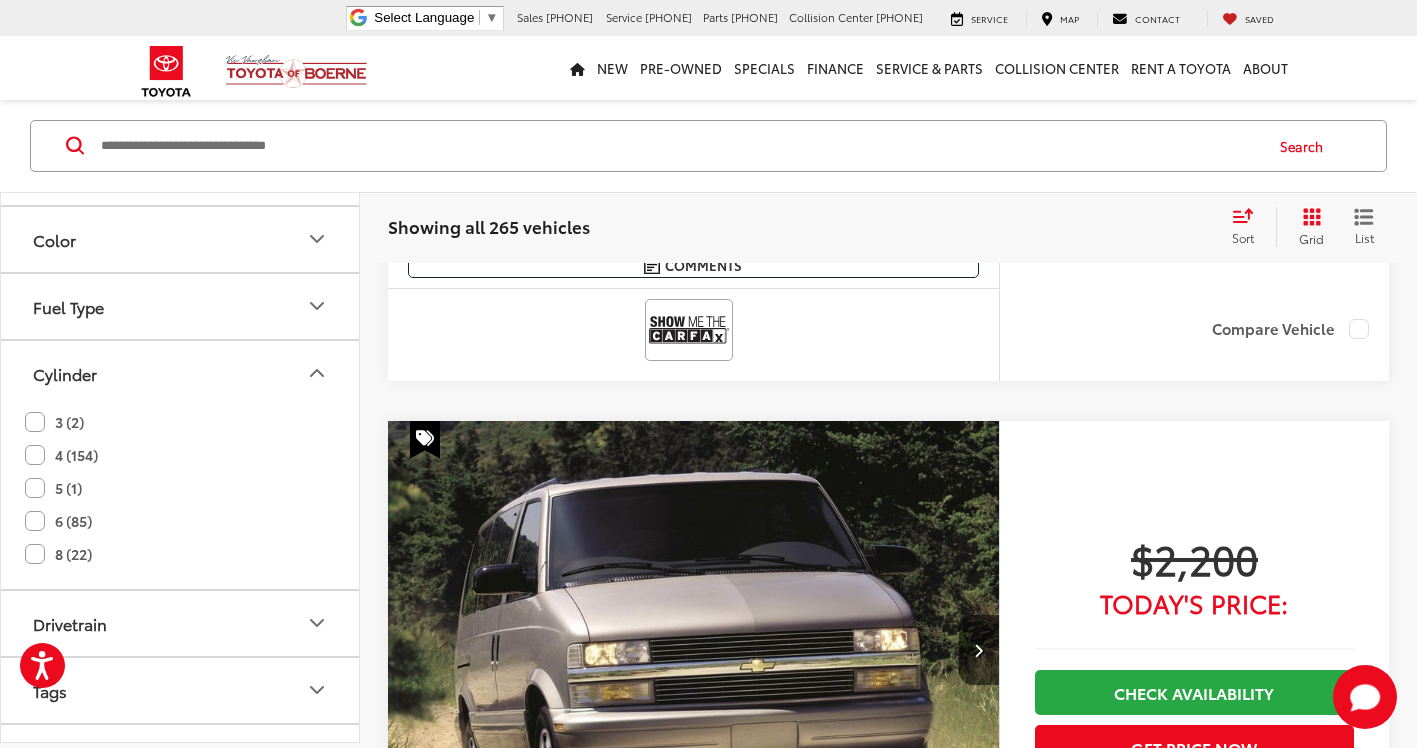 click on "6 (85)" 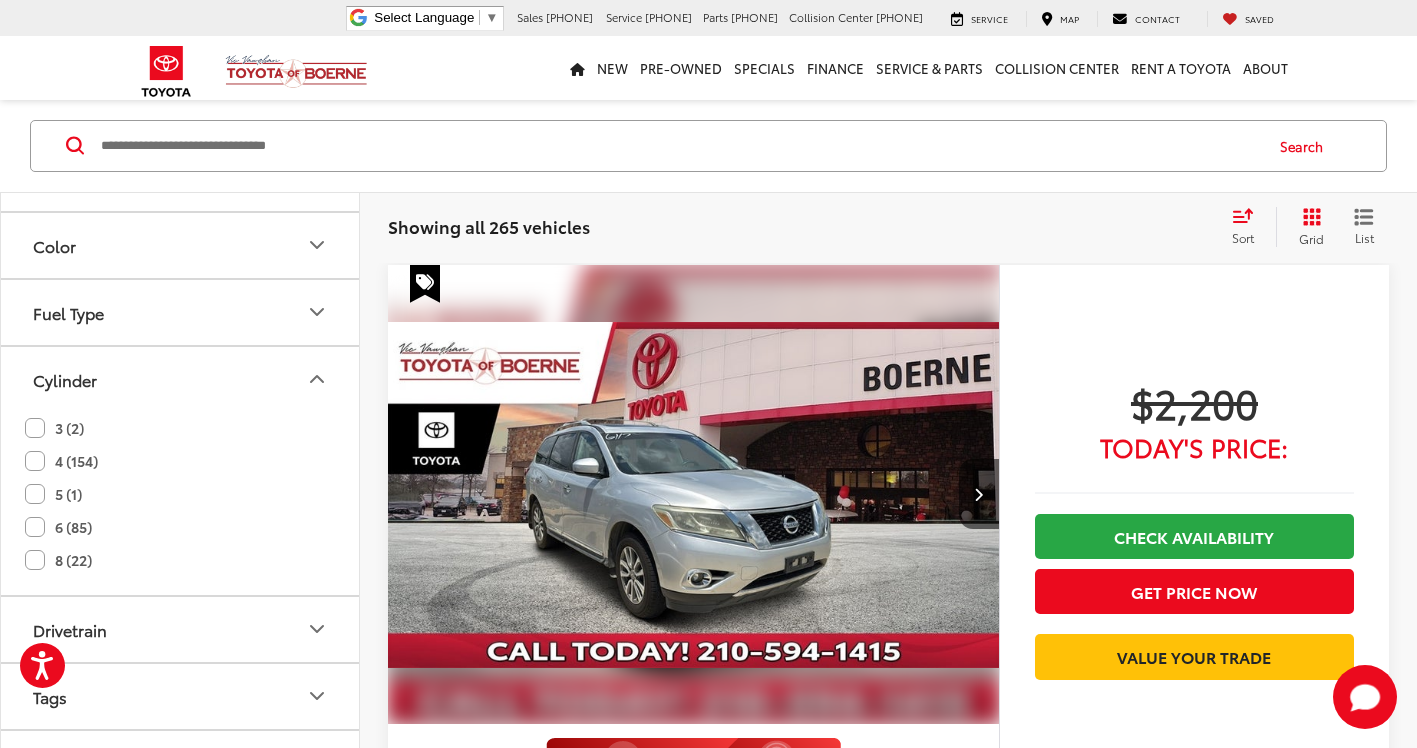 scroll, scrollTop: 101, scrollLeft: 0, axis: vertical 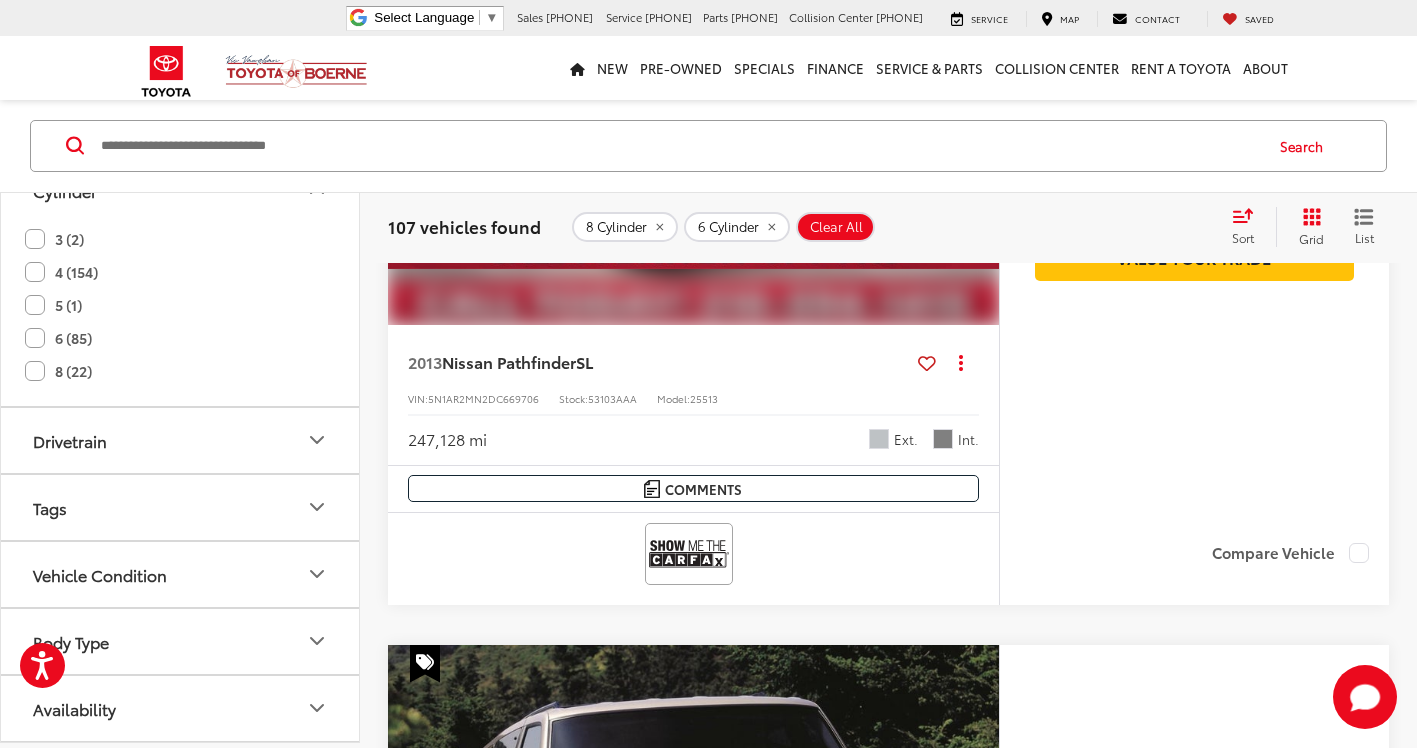 click on "Body Type" at bounding box center [181, 641] 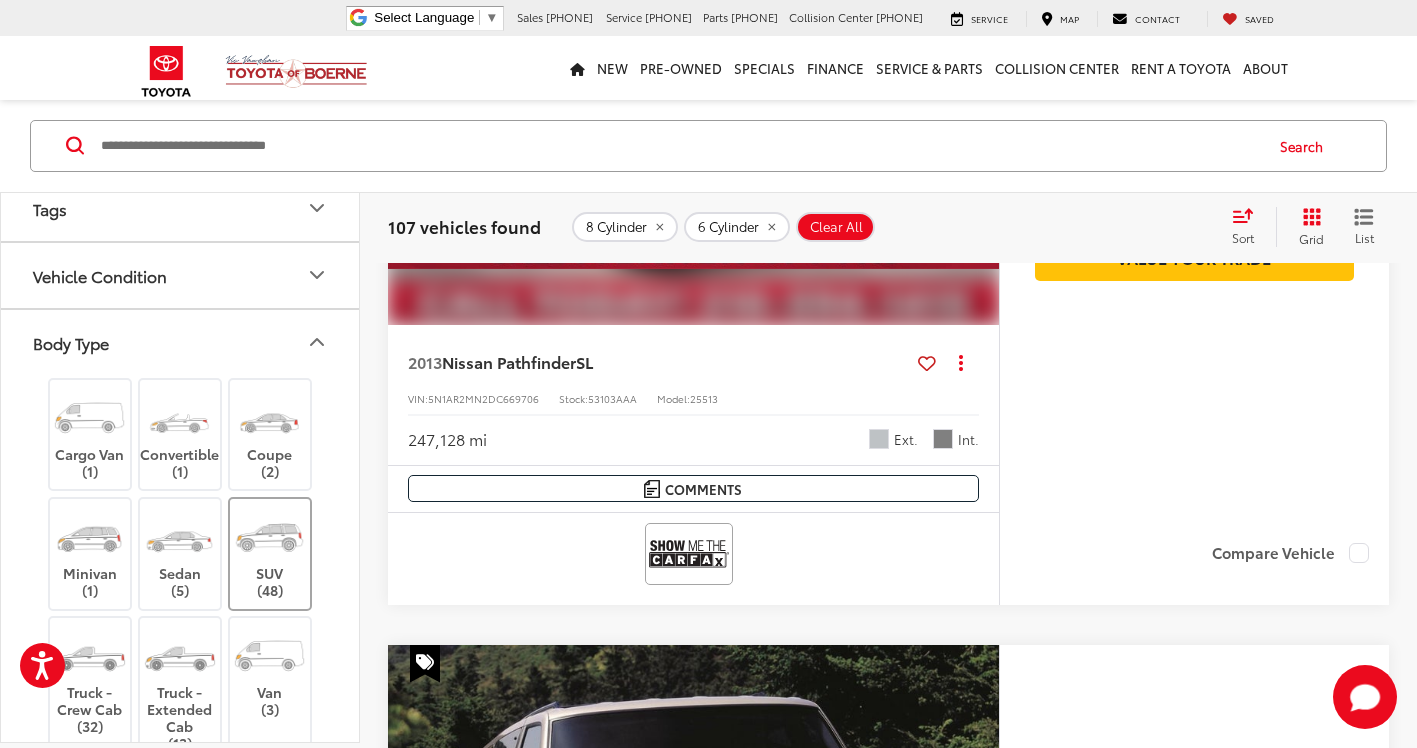 scroll, scrollTop: 798, scrollLeft: 0, axis: vertical 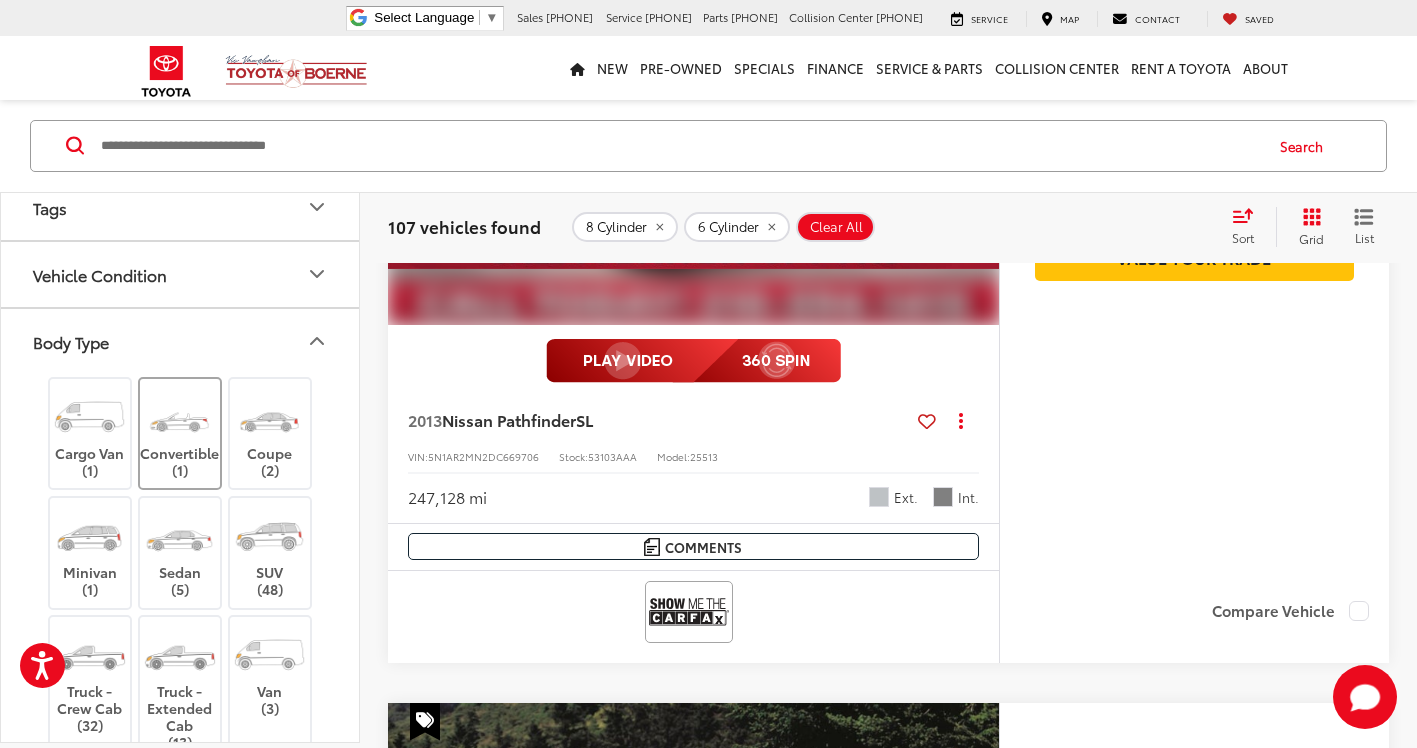 click on "Convertible   (1)" at bounding box center [180, 433] 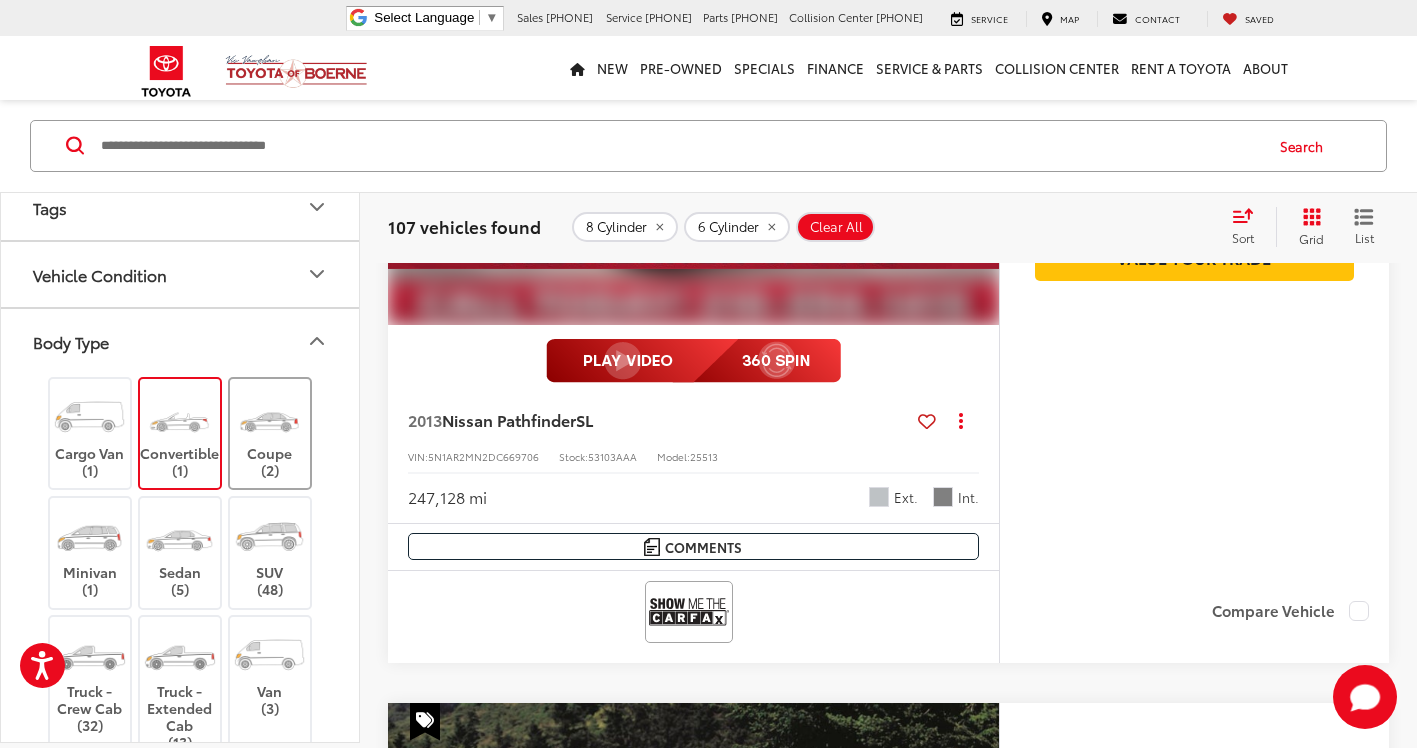 click on "Coupe   (2)" at bounding box center [270, 433] 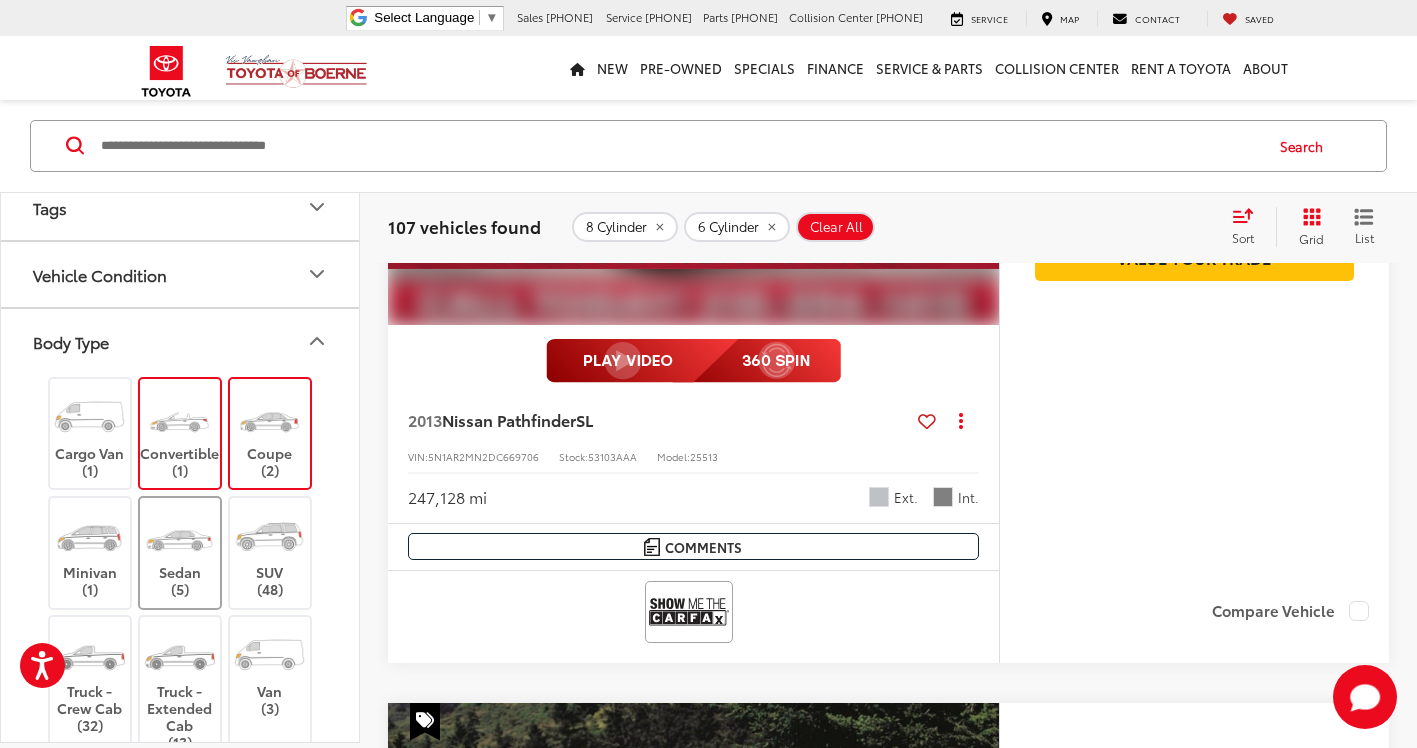 click on "Sedan   (5)" at bounding box center (180, 553) 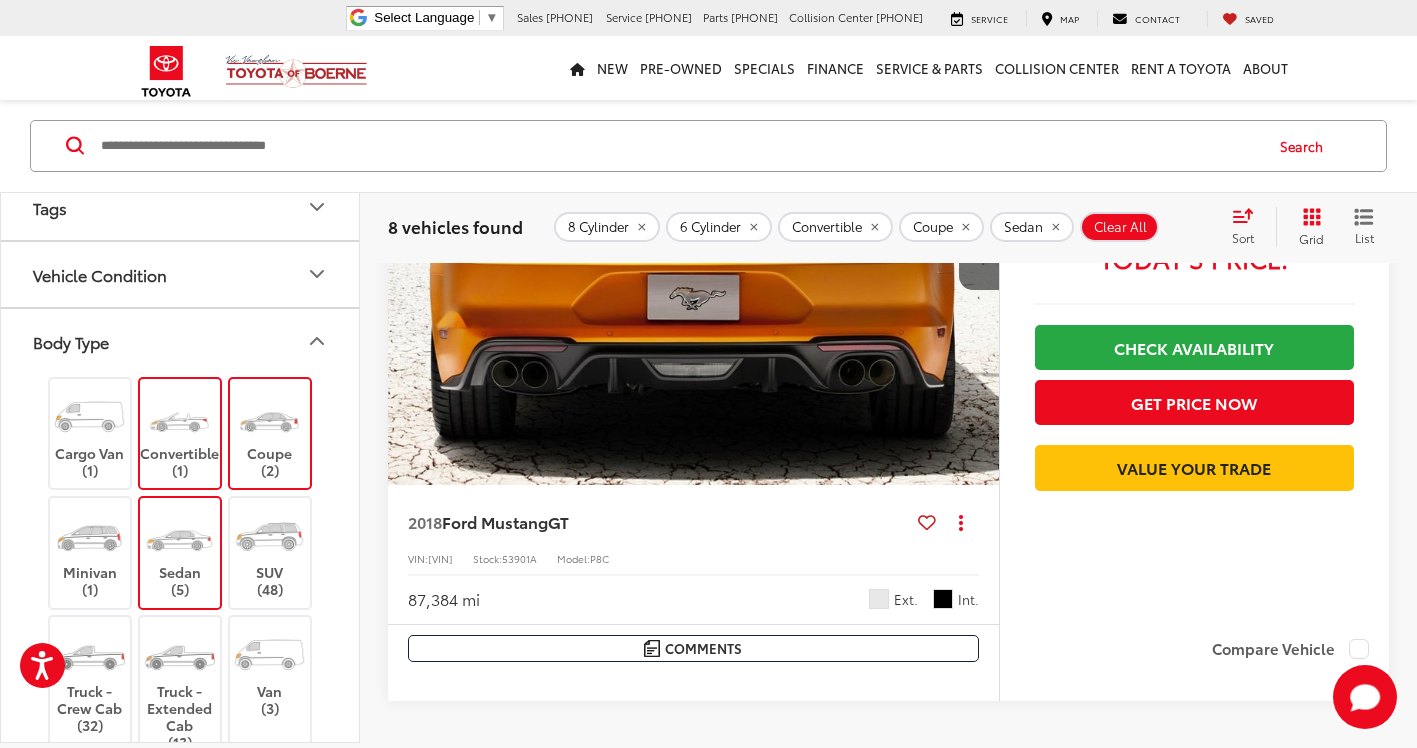 scroll, scrollTop: 6201, scrollLeft: 0, axis: vertical 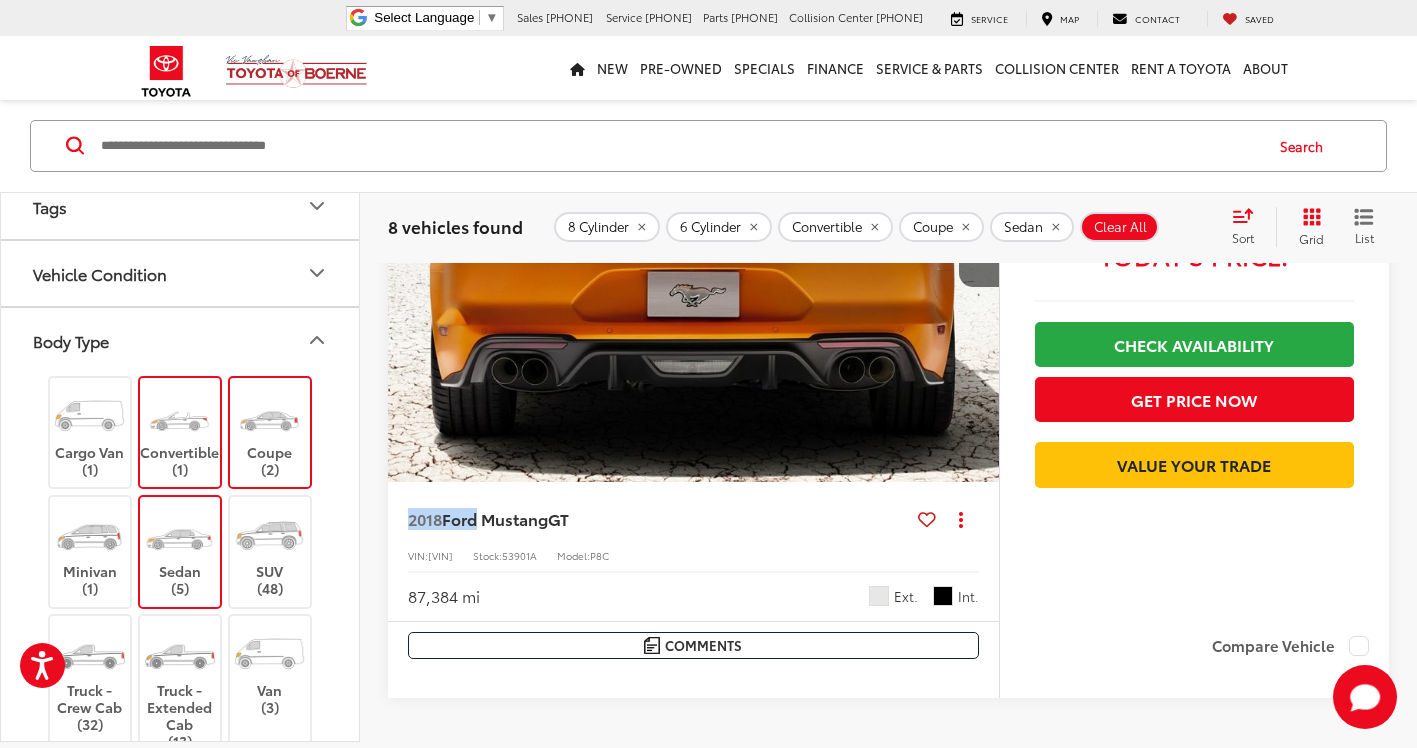 drag, startPoint x: 420, startPoint y: 538, endPoint x: 476, endPoint y: 527, distance: 57.070133 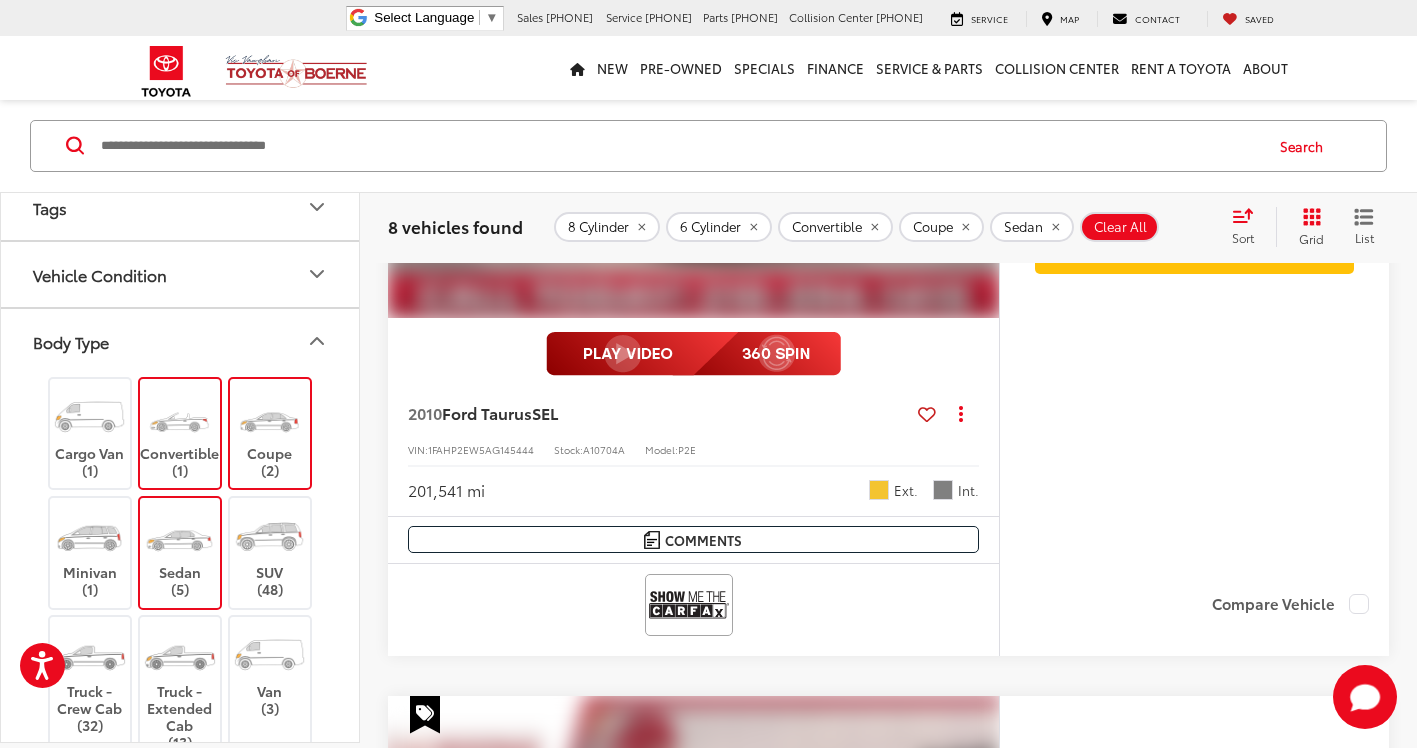 scroll, scrollTop: 501, scrollLeft: 0, axis: vertical 